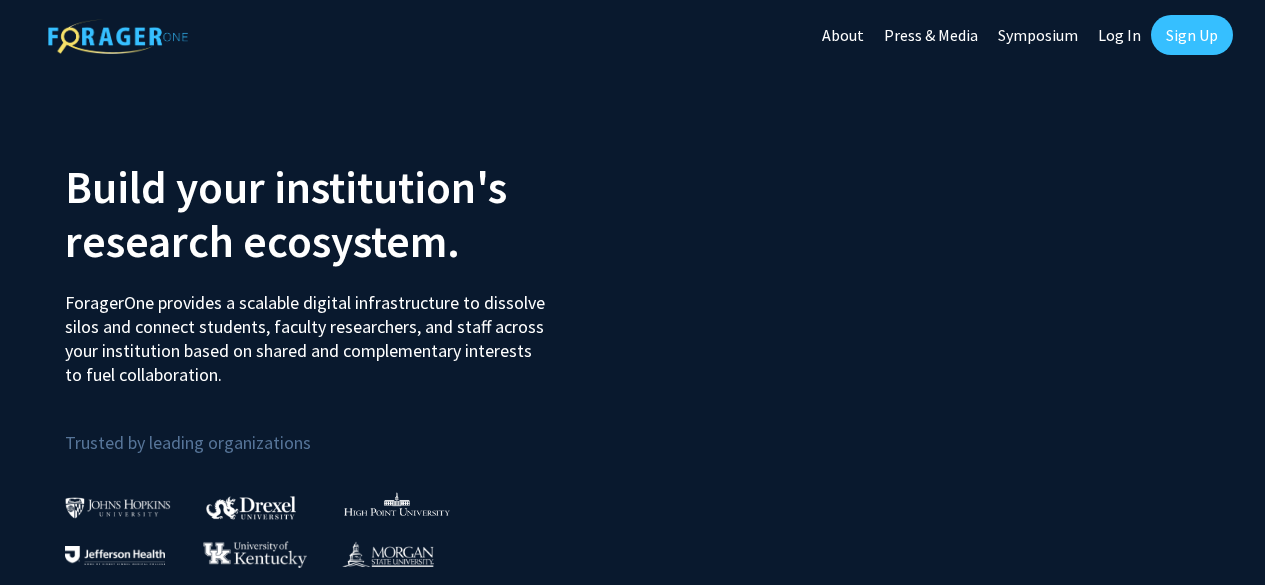 scroll, scrollTop: 0, scrollLeft: 0, axis: both 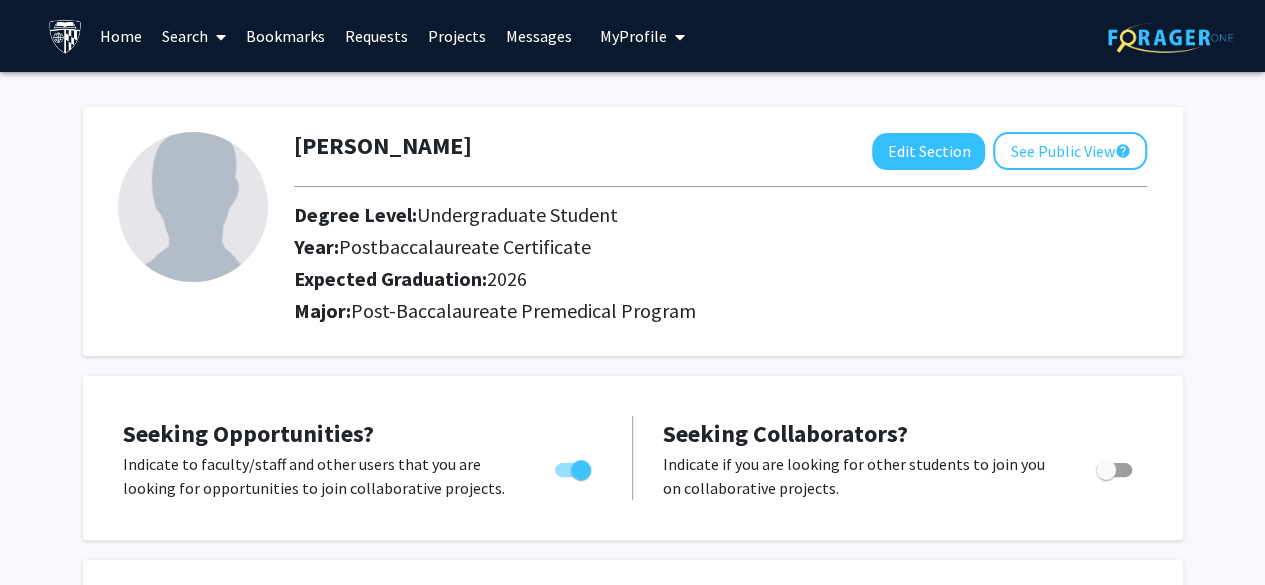 click on "Bookmarks" at bounding box center [285, 36] 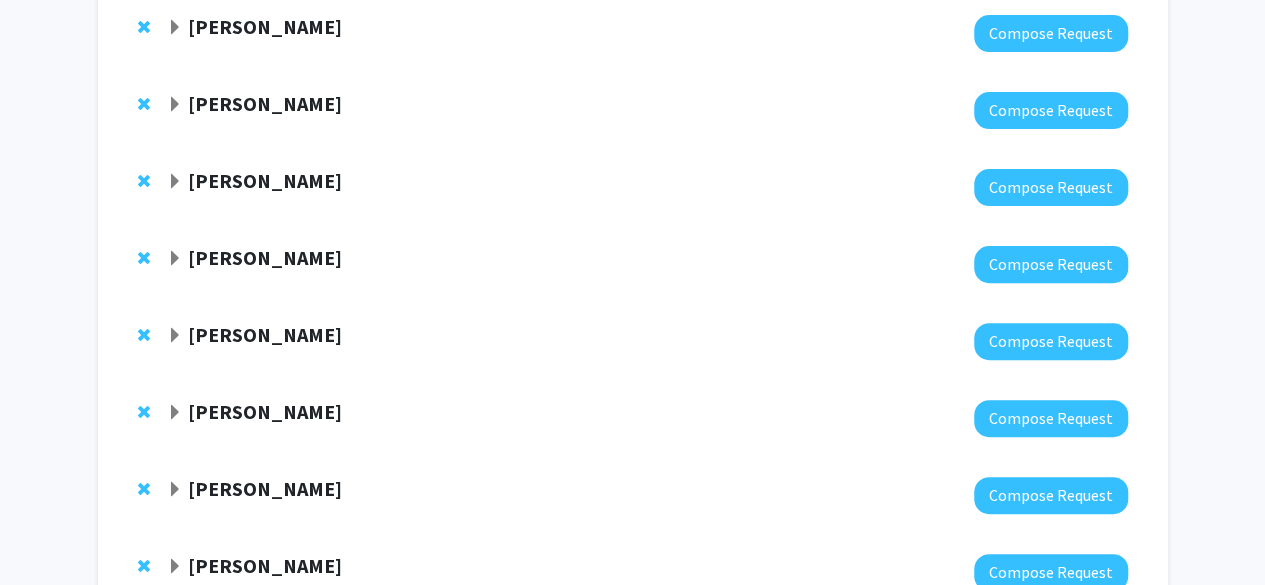 scroll, scrollTop: 228, scrollLeft: 0, axis: vertical 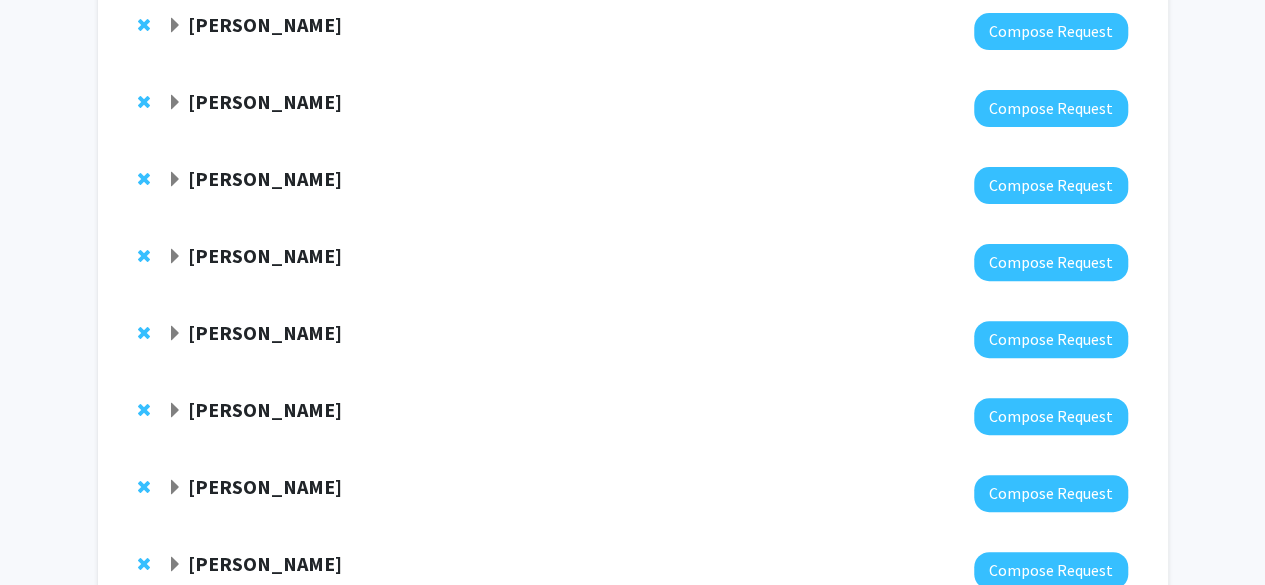 click 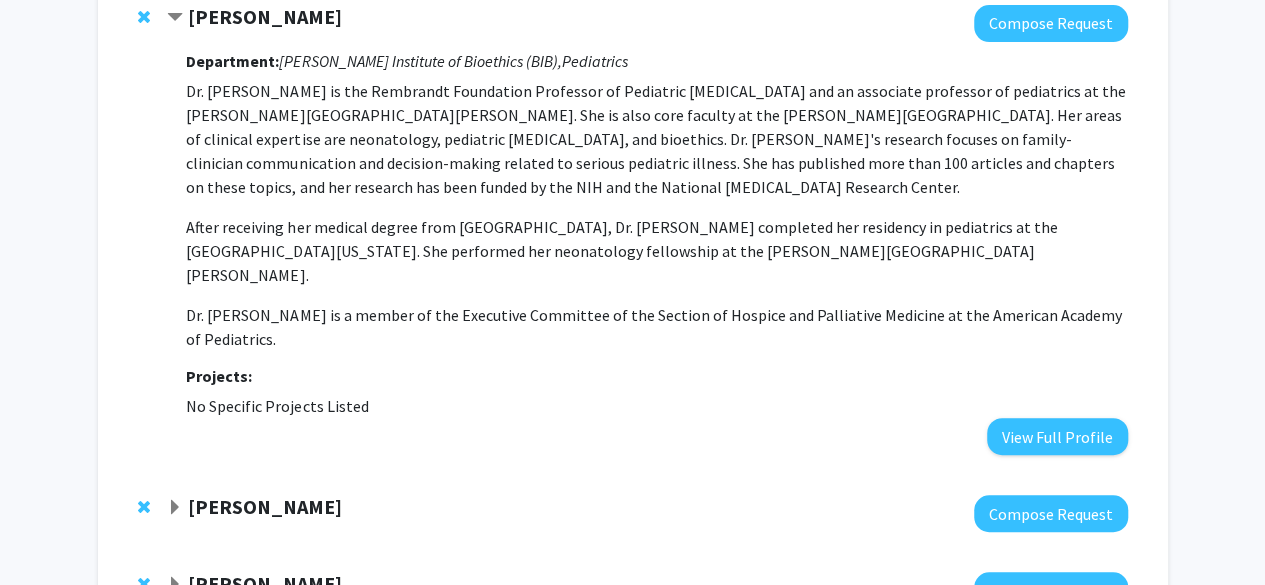 scroll, scrollTop: 374, scrollLeft: 0, axis: vertical 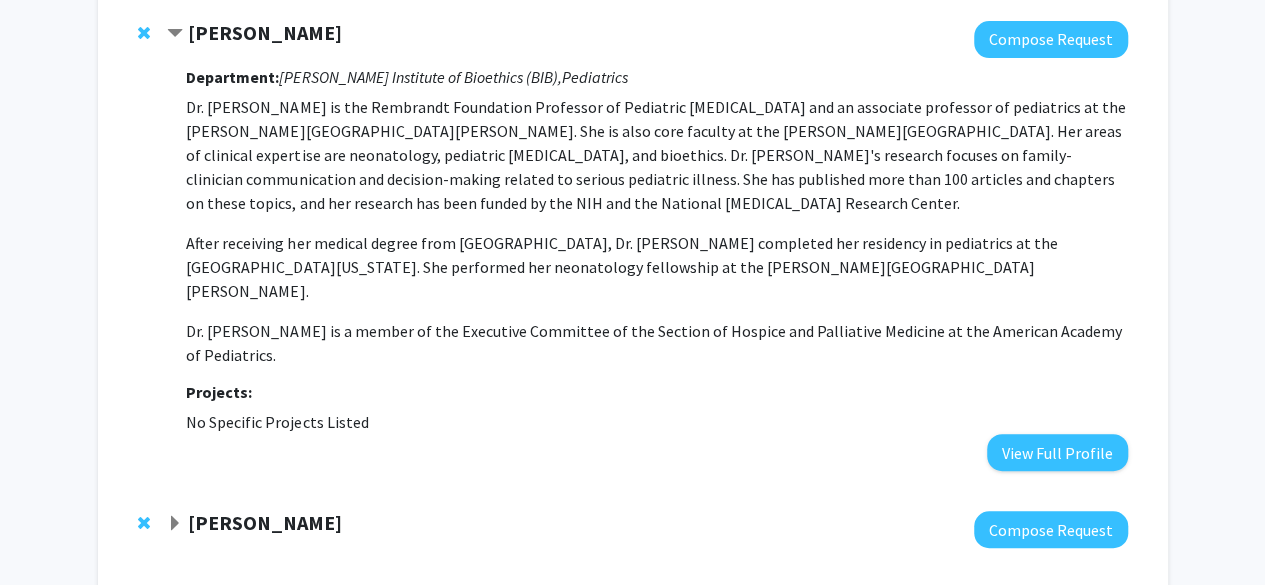 click 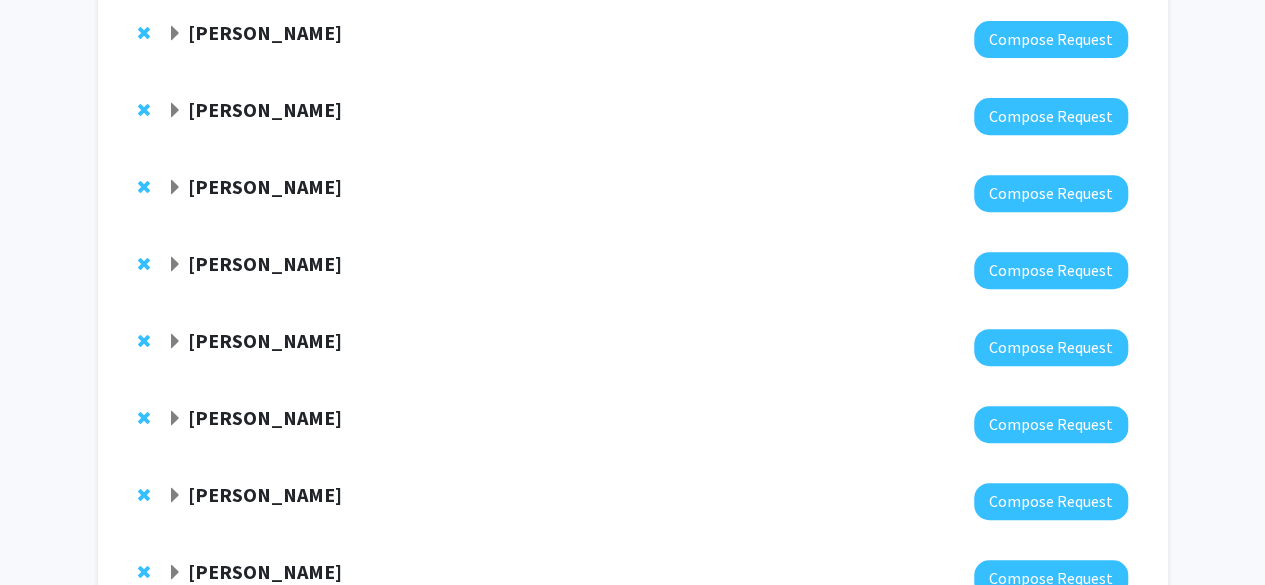 scroll, scrollTop: 607, scrollLeft: 0, axis: vertical 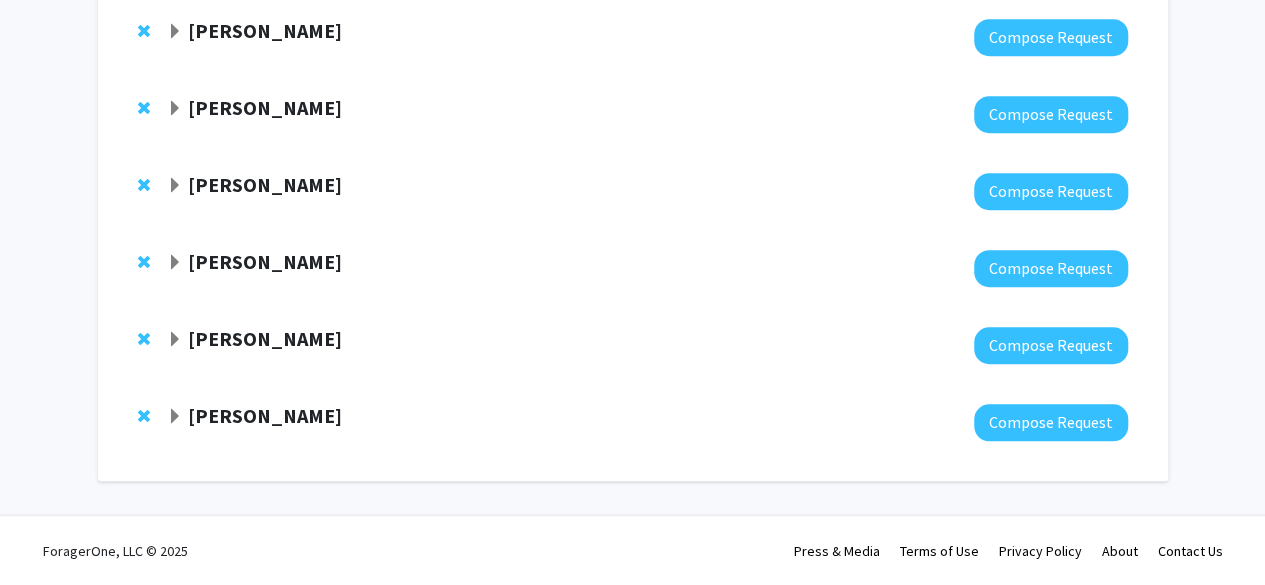click 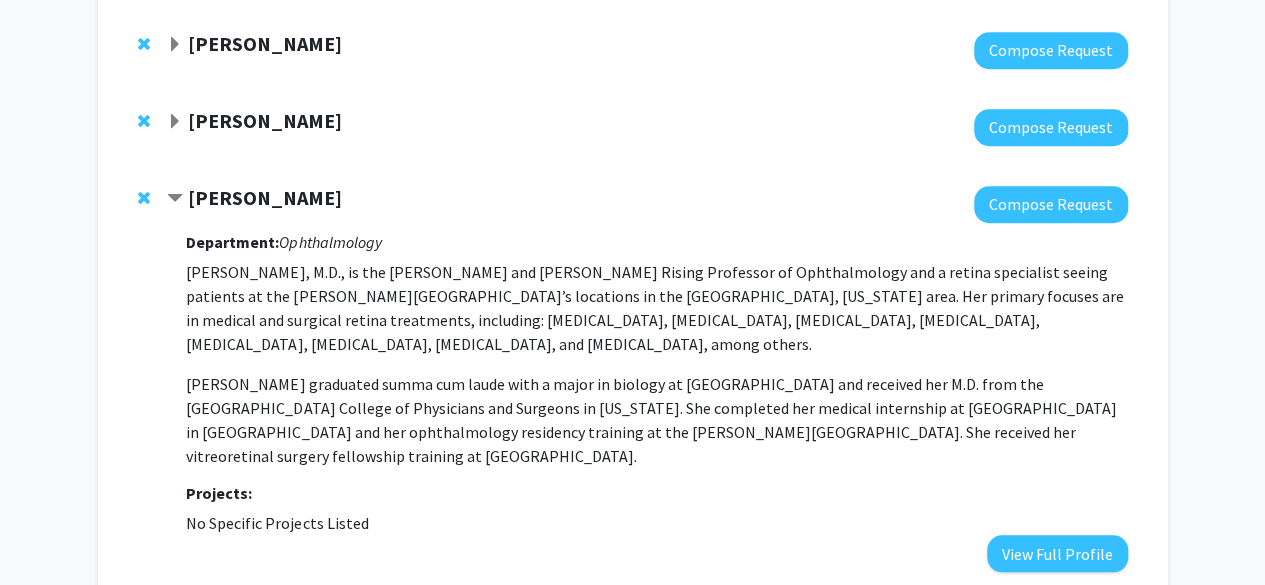 scroll, scrollTop: 749, scrollLeft: 0, axis: vertical 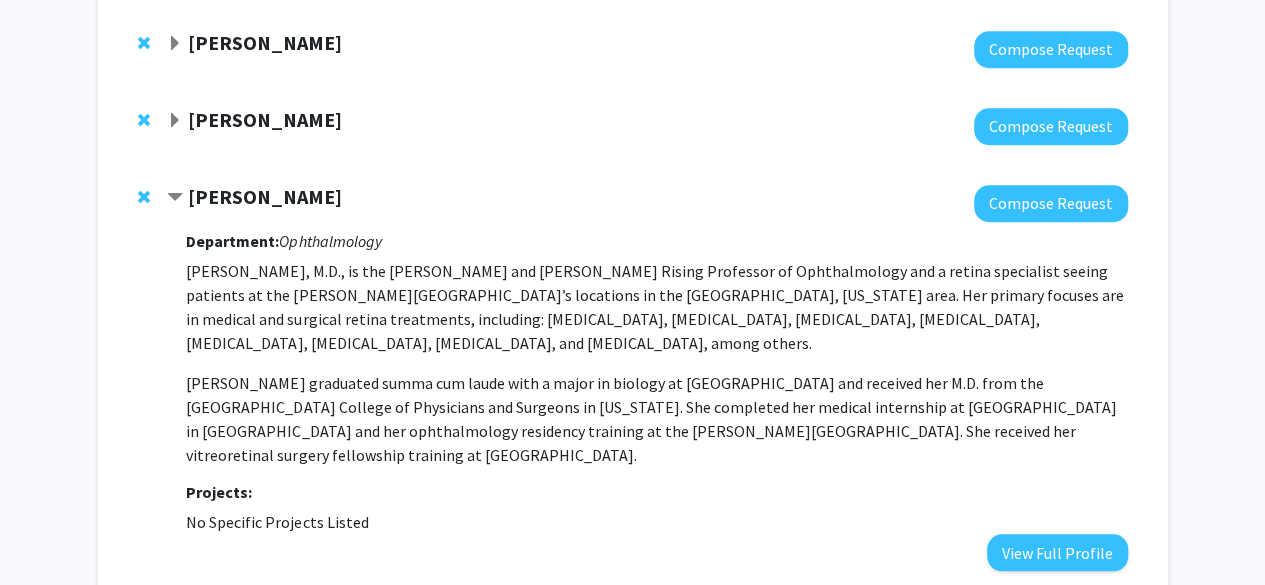 click on "Cindy Cai  Compose Request  Department:  Ophthalmology  Cindy X. Cai, M.D., is the Jonathan and Marcia Javitt Rising Professor of Ophthalmology and a retina specialist seeing patients at the Wilmer Eye Institute’s locations in the Baltimore, Maryland area. Her primary focuses are in medical and surgical retina treatments, including:  diabetic retinopathy, diabetic macular edema, age-related macular degeneration, retinal vascular occlusion, retinal detachment, vitreous hemorrhage, epiretinal membrane, and macular hole, among others.
Dr. Cai graduated summa cum laude with a major in biology at Columbia University and received her M.D. from the Columbia University College of Physicians and Surgeons in New York. She completed her medical internship at Mercy Medical Center in Baltimore and her ophthalmology residency training at the Wilmer Eye Institute. She received her vitreoretinal surgery fellowship training at Duke Eye Center. Projects:  No Specific Projects Listed   View Full Profile" 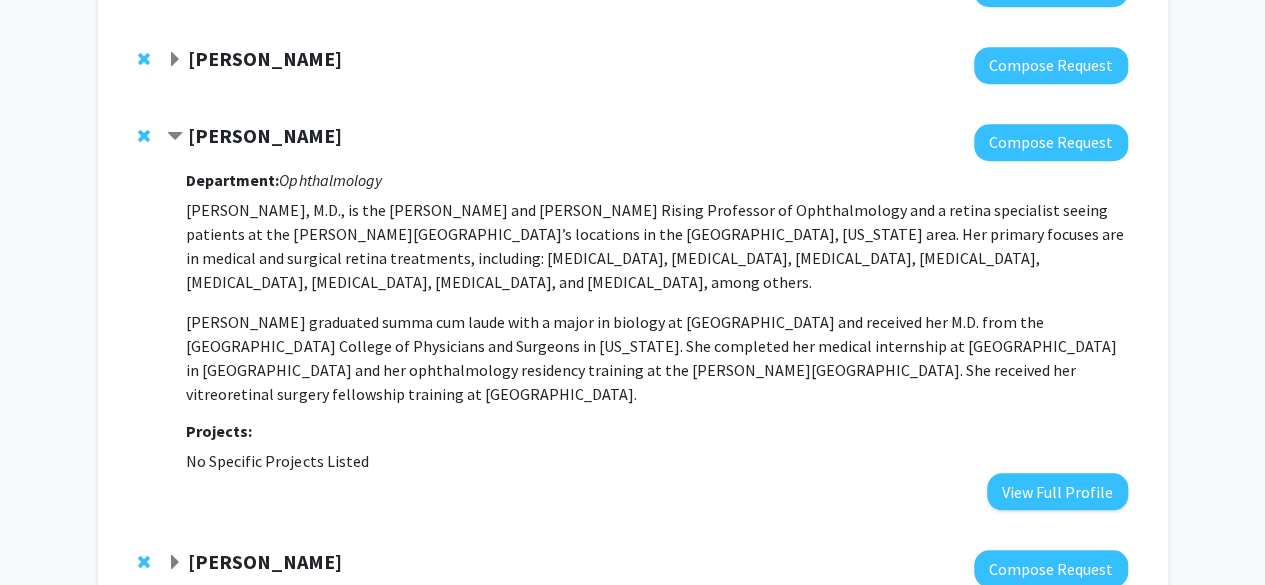 scroll, scrollTop: 813, scrollLeft: 0, axis: vertical 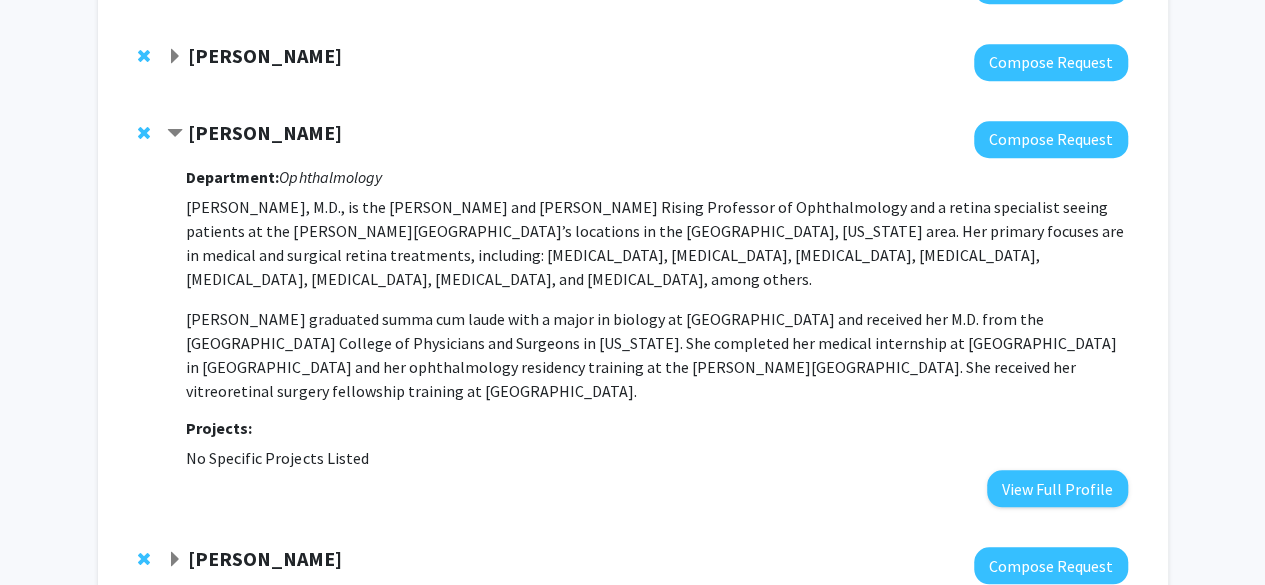 click 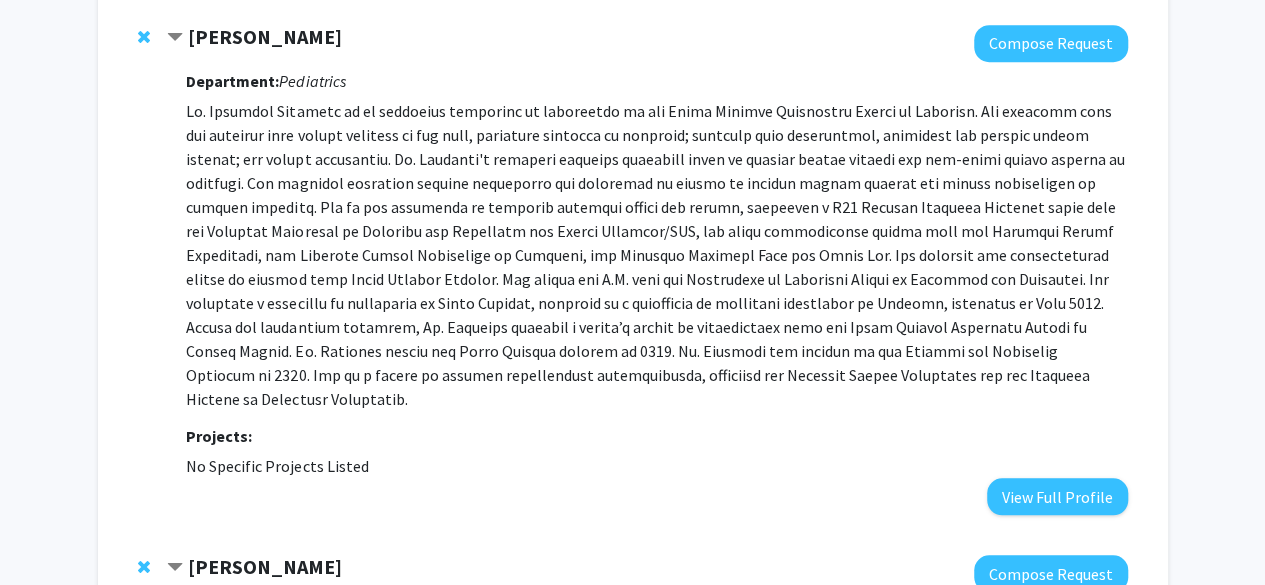 scroll, scrollTop: 831, scrollLeft: 0, axis: vertical 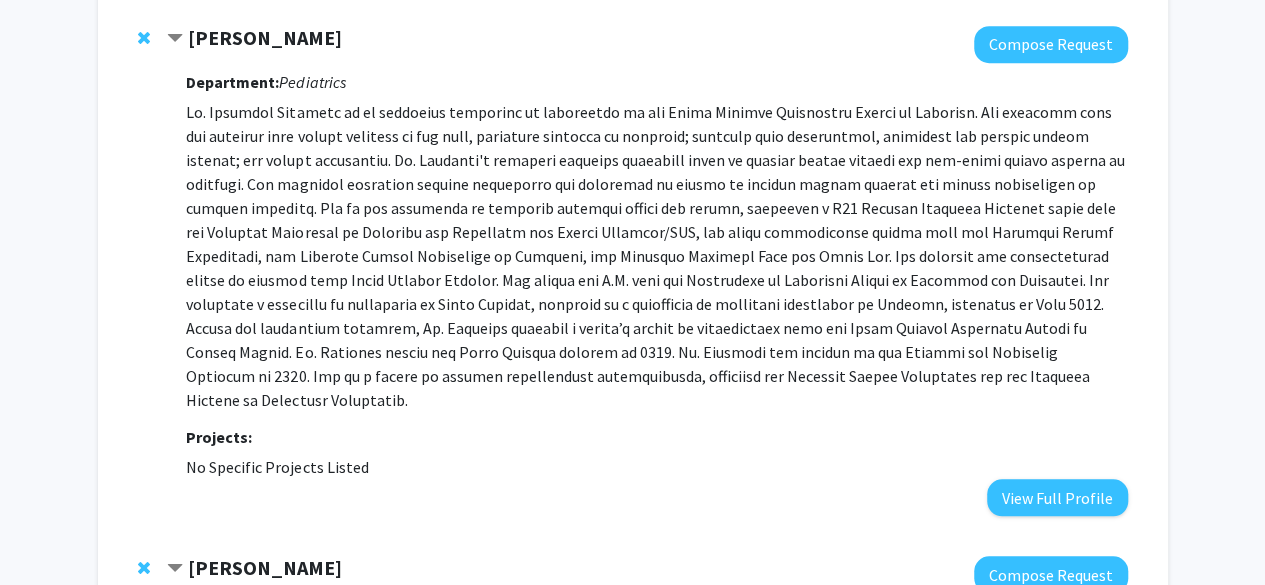 click on "Meredith Atkinson" 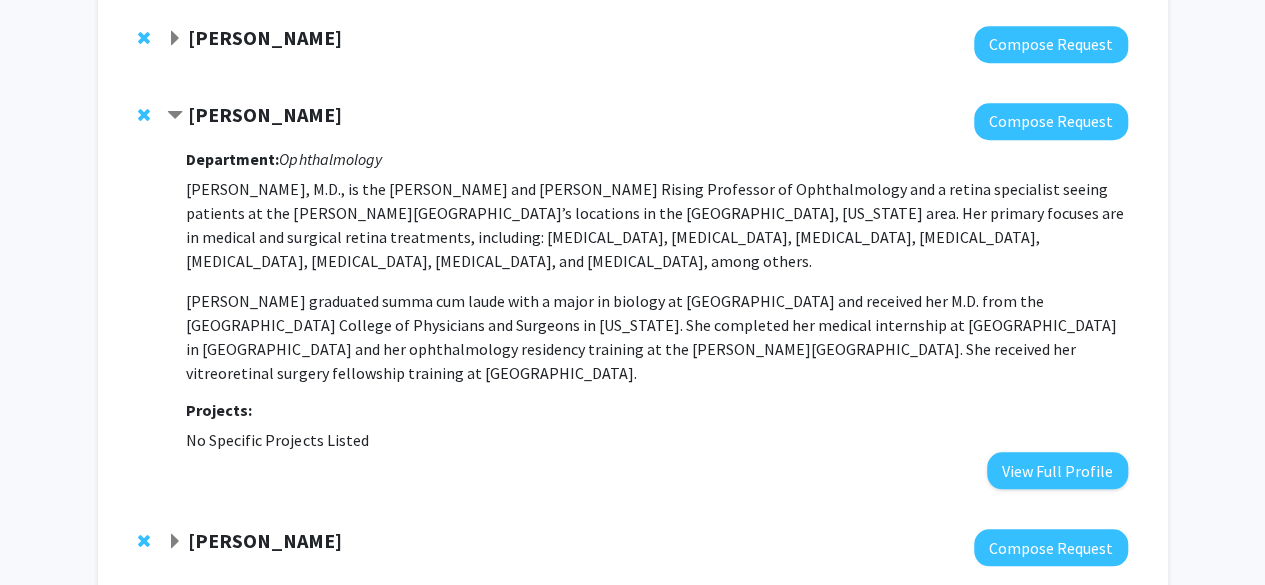 click on "Meredith Atkinson" 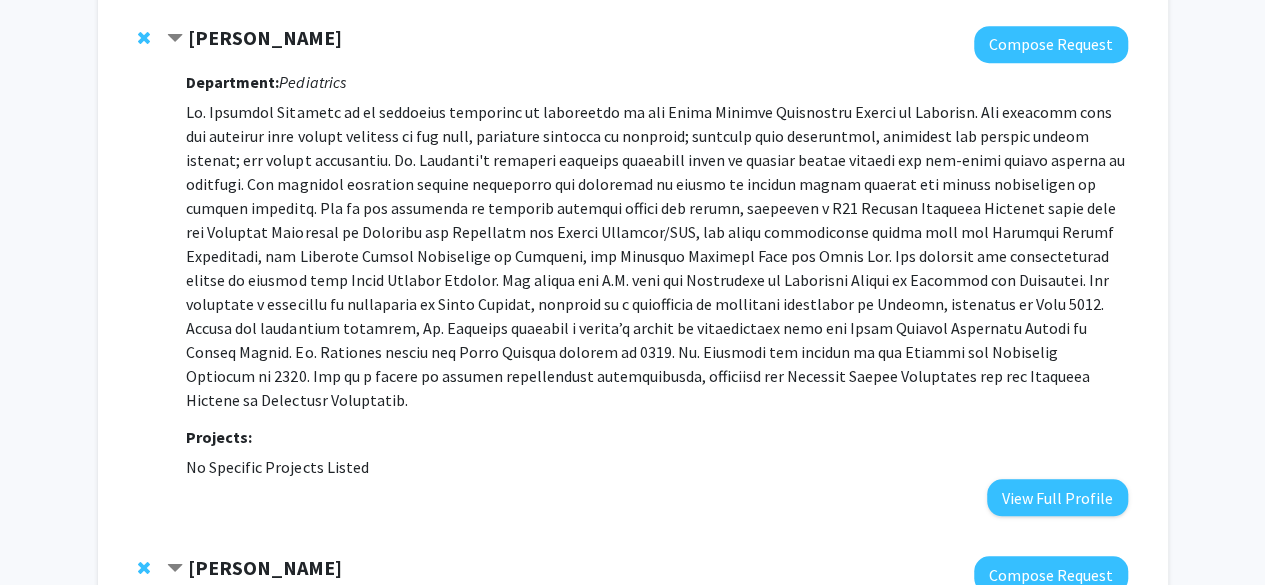 scroll, scrollTop: 1325, scrollLeft: 0, axis: vertical 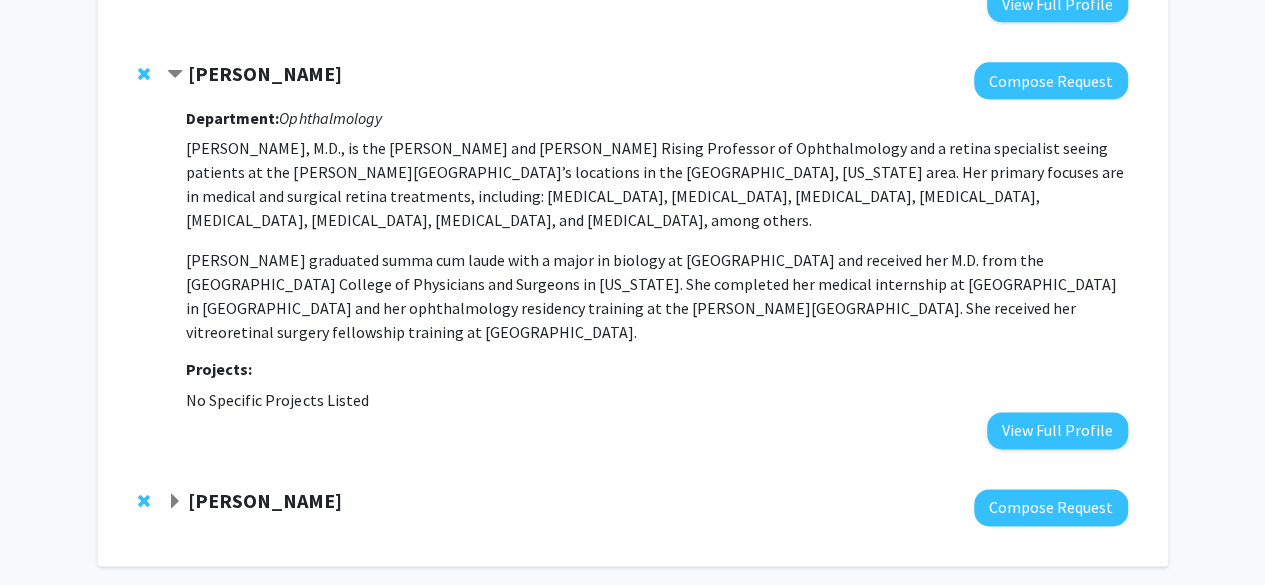 click on "Harry Quigley" 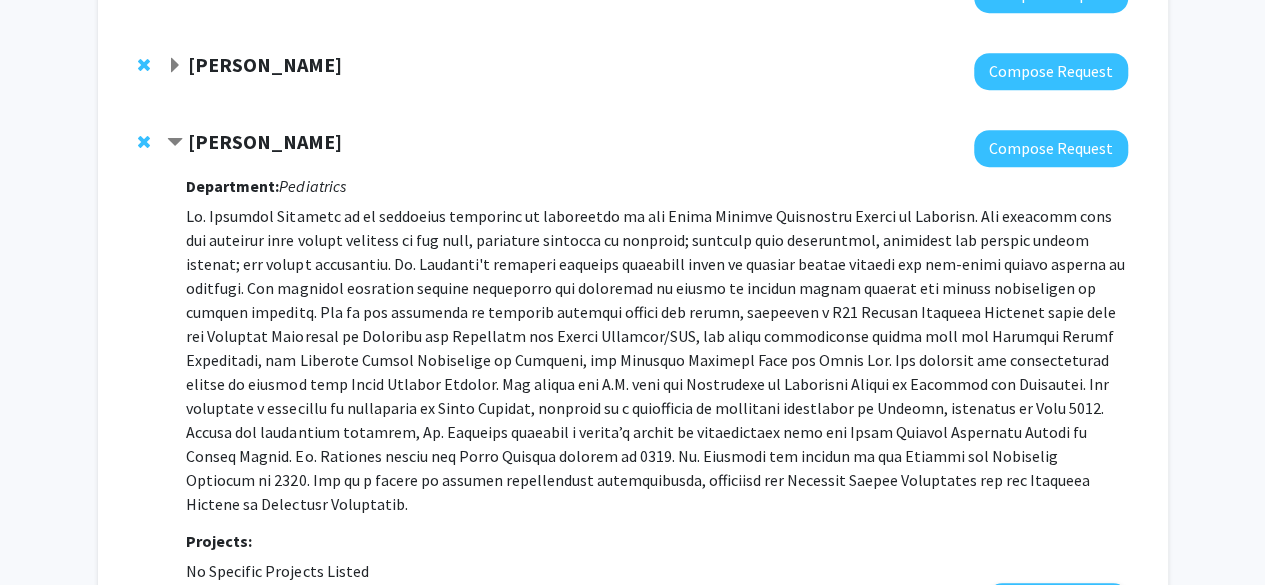 scroll, scrollTop: 0, scrollLeft: 0, axis: both 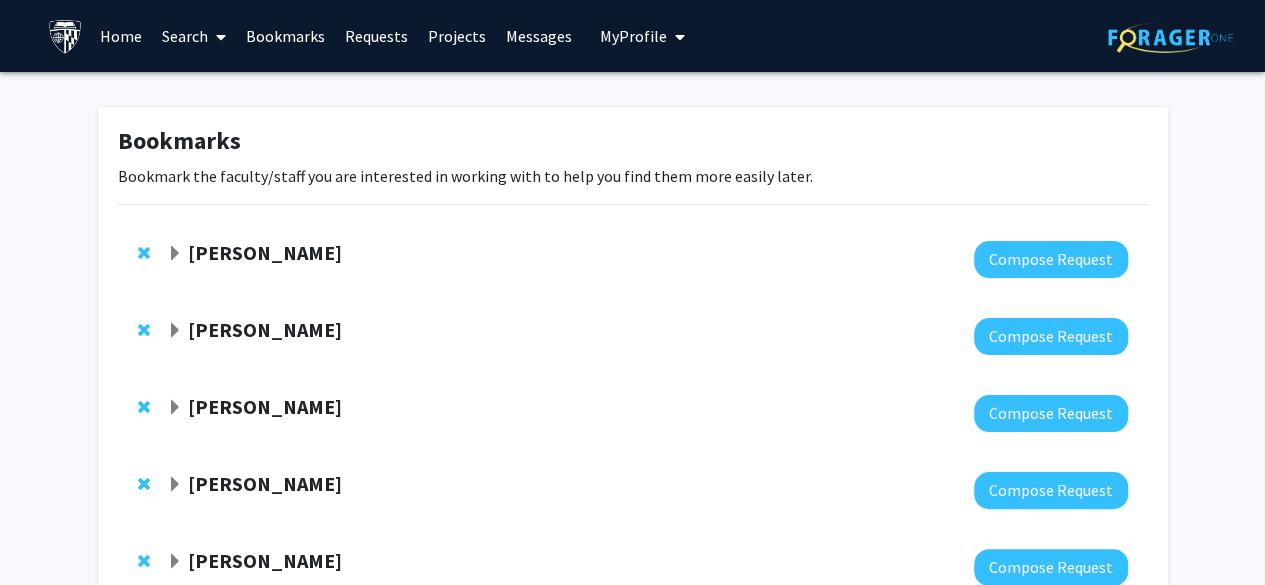 click on "Home" at bounding box center [121, 36] 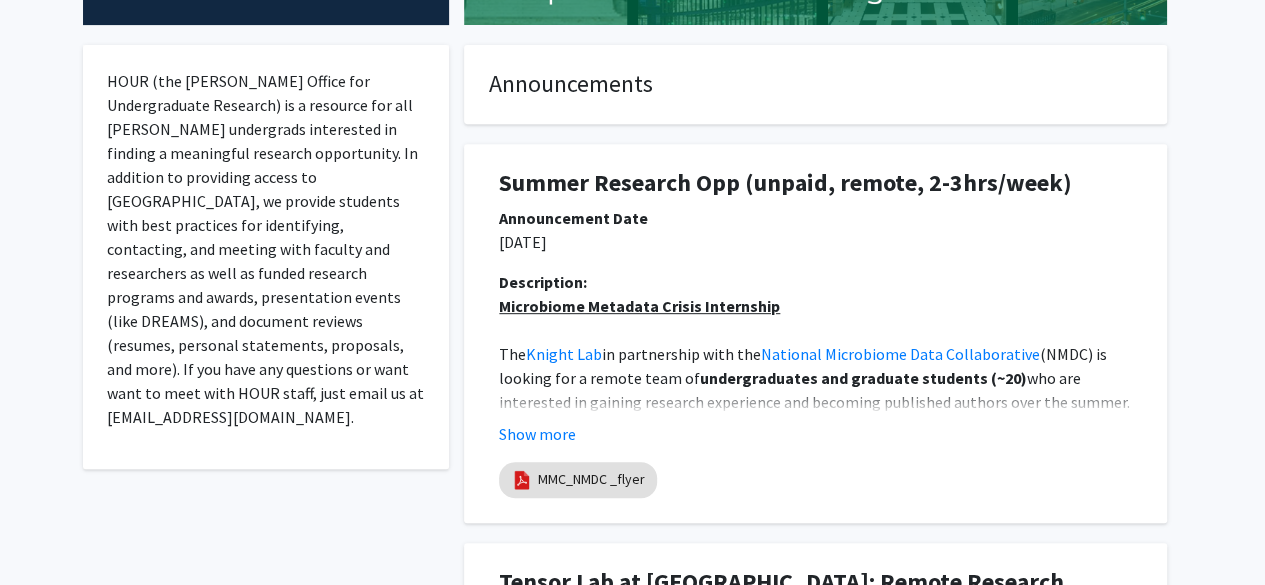 scroll, scrollTop: 0, scrollLeft: 0, axis: both 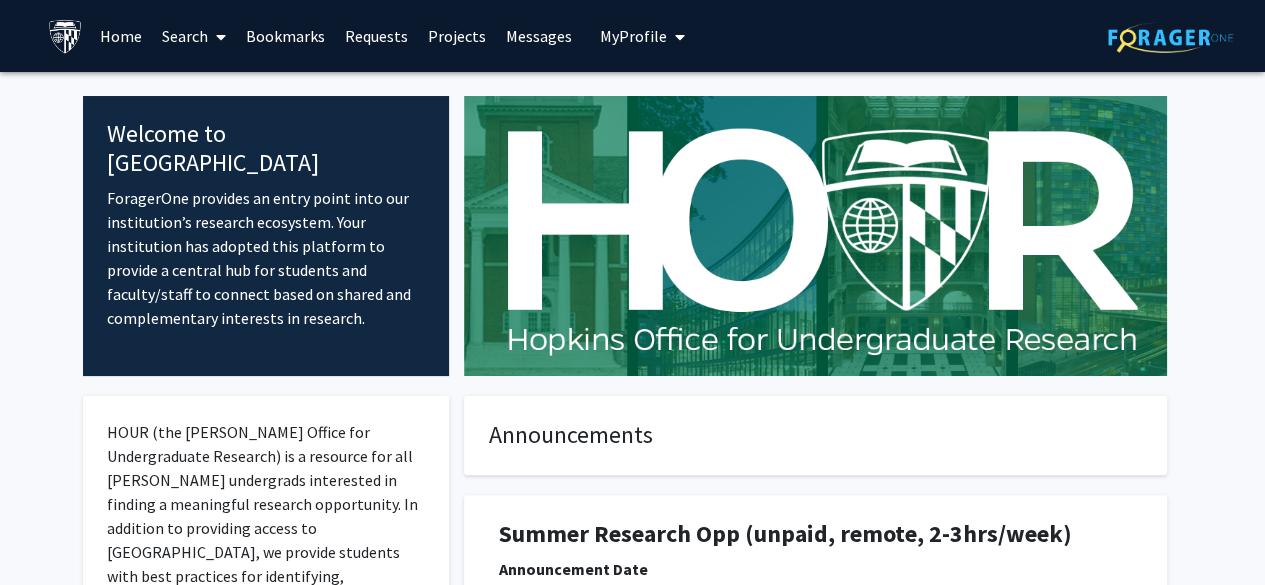 click on "Search" at bounding box center (194, 36) 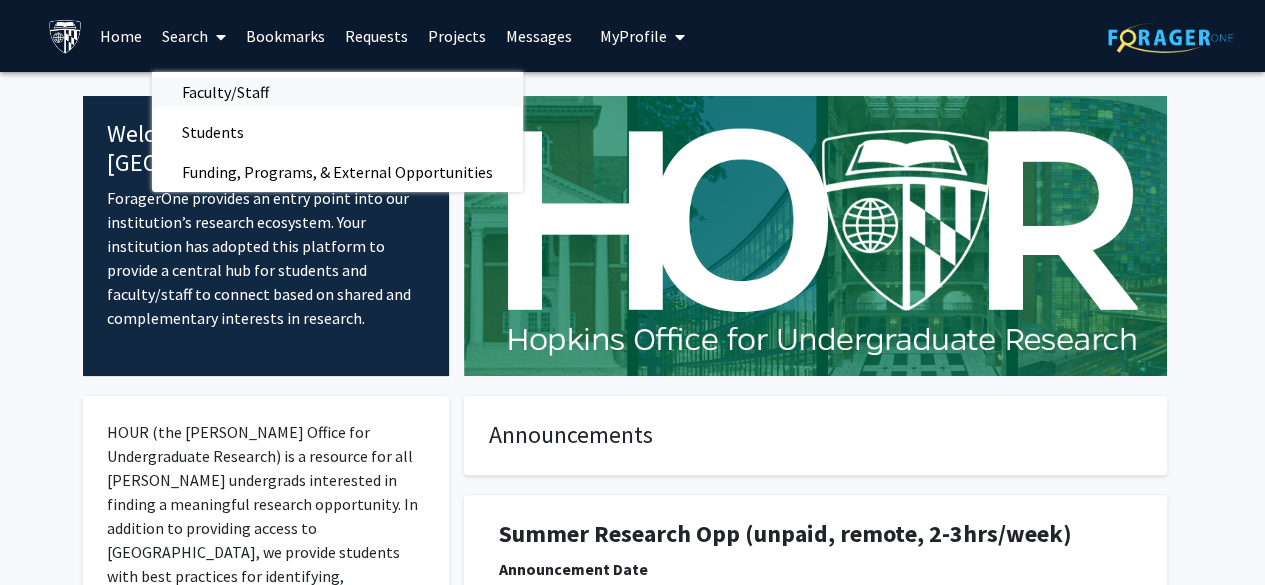 click on "Faculty/Staff" at bounding box center (225, 92) 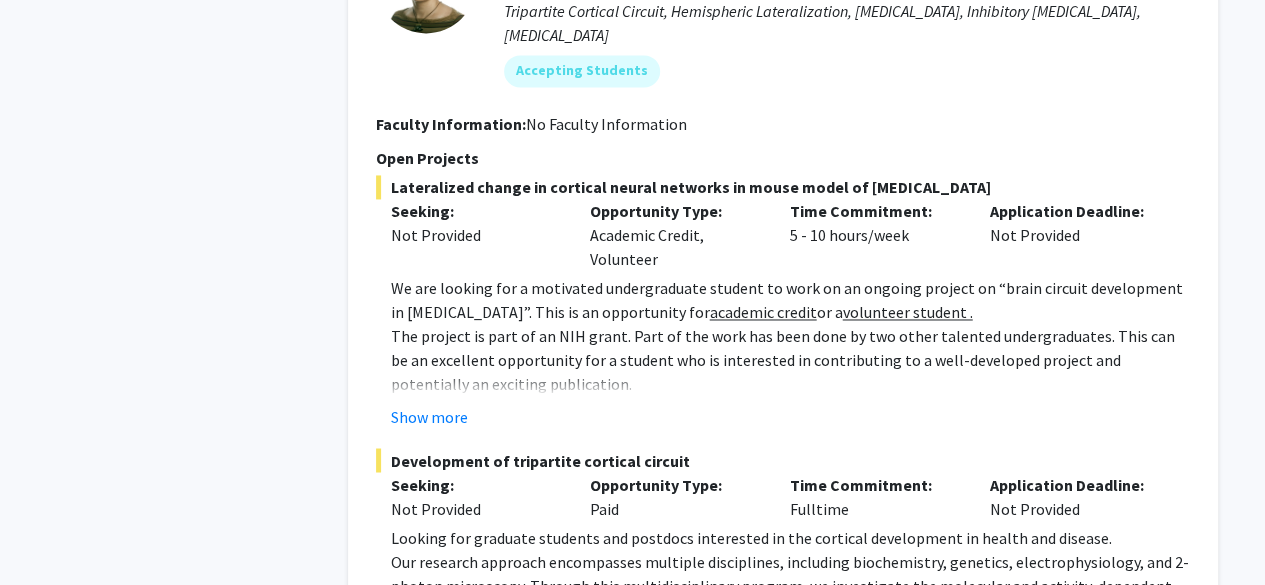 scroll, scrollTop: 1495, scrollLeft: 0, axis: vertical 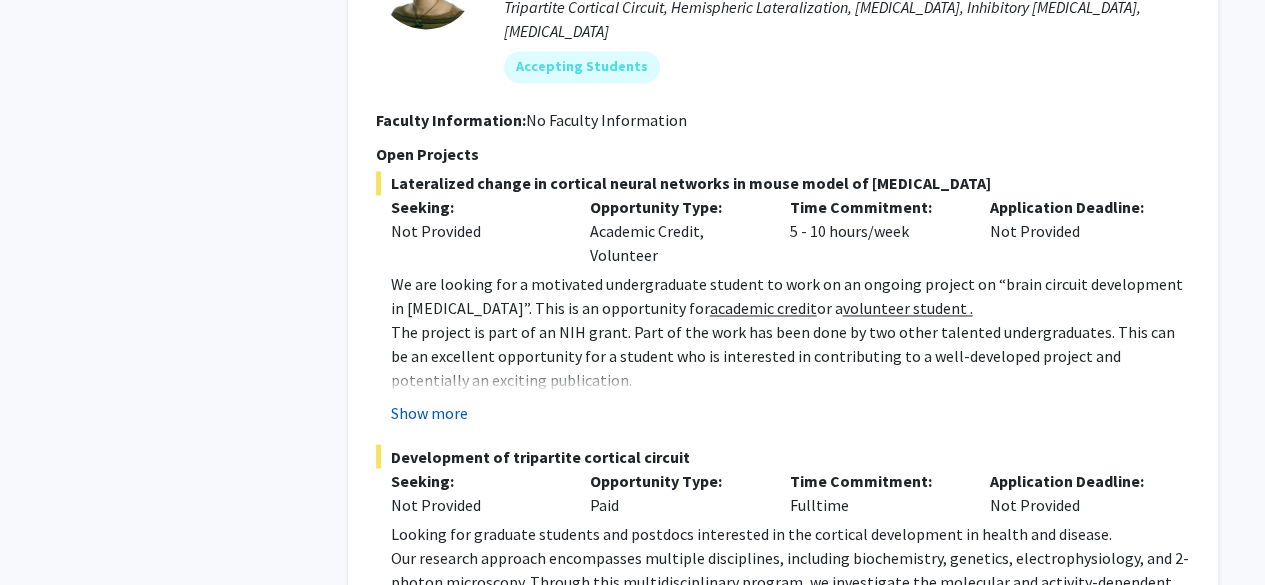 click on "Show more" 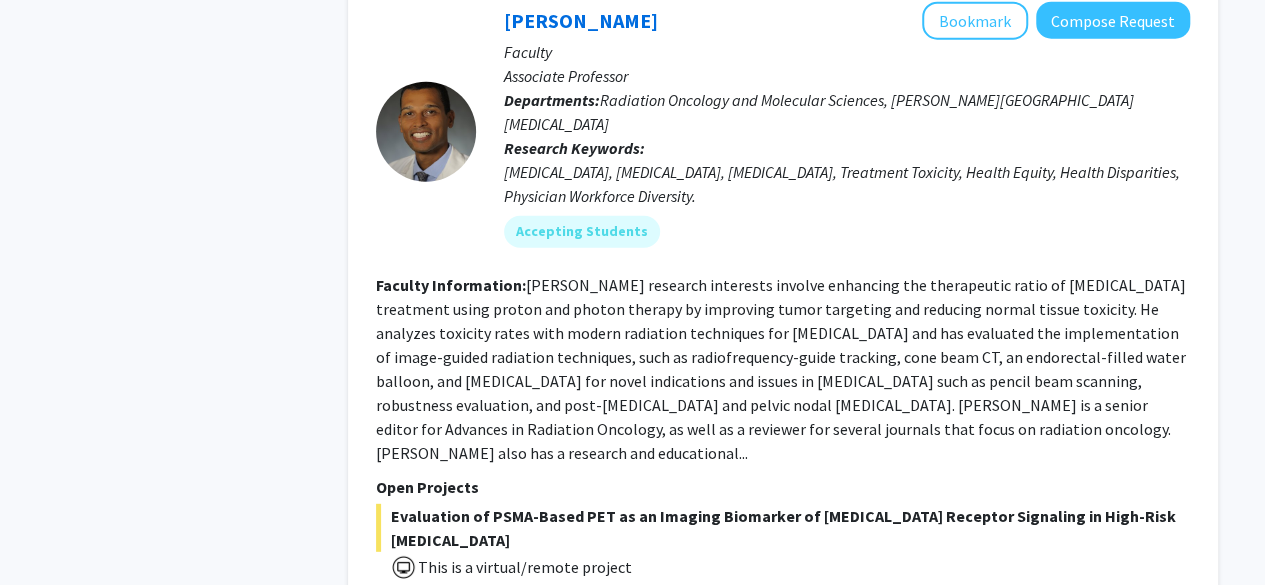 scroll, scrollTop: 2732, scrollLeft: 0, axis: vertical 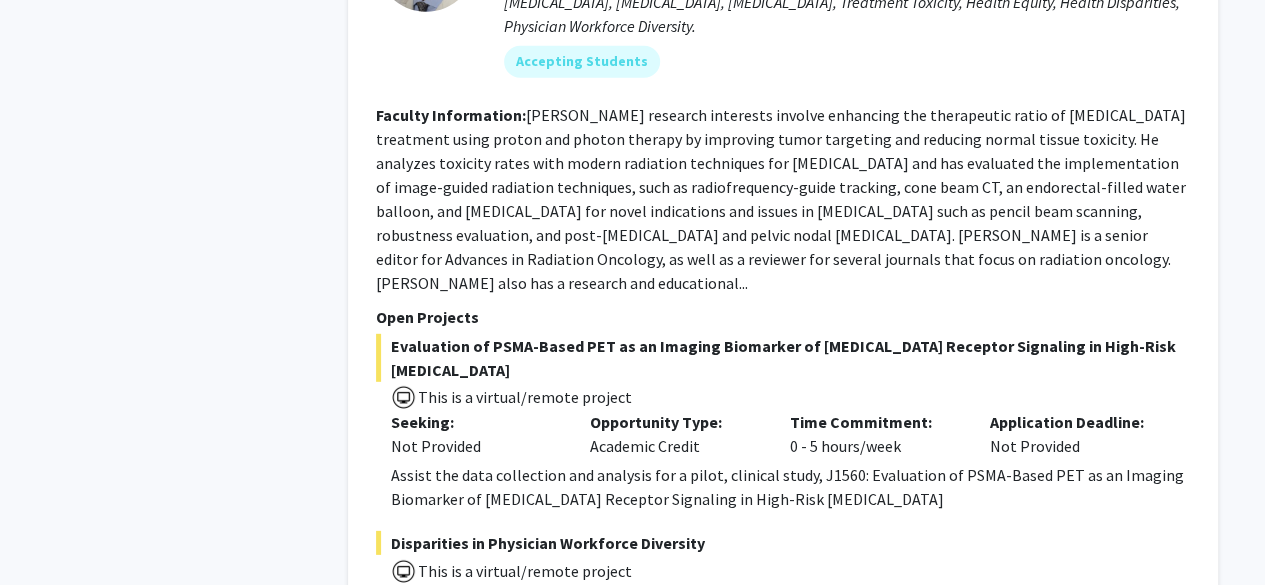 click on "Evaluation of PSMA-Based PET as an Imaging Biomarker of Androgen Receptor Signaling in High-Risk Prostate Cancer" 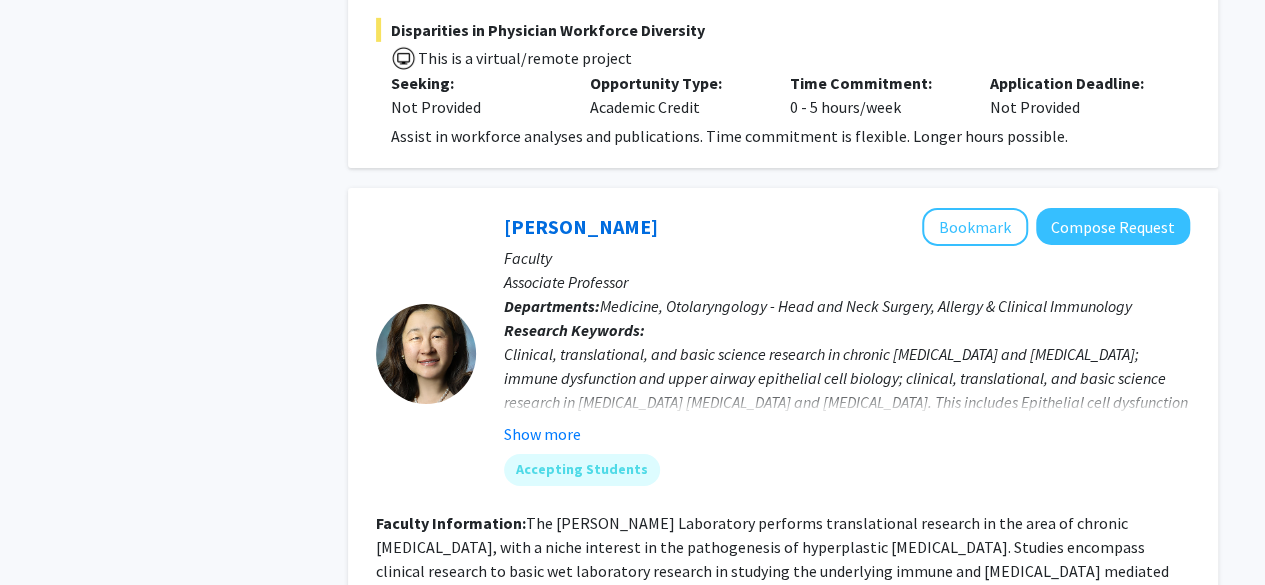 scroll, scrollTop: 3368, scrollLeft: 0, axis: vertical 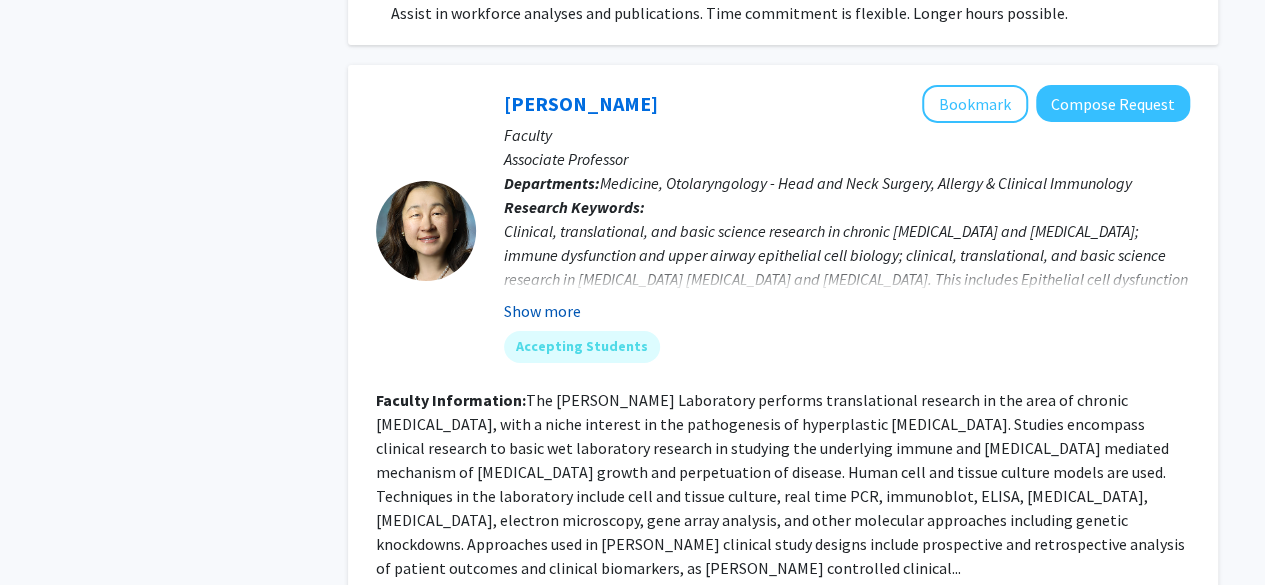 click on "Show more" 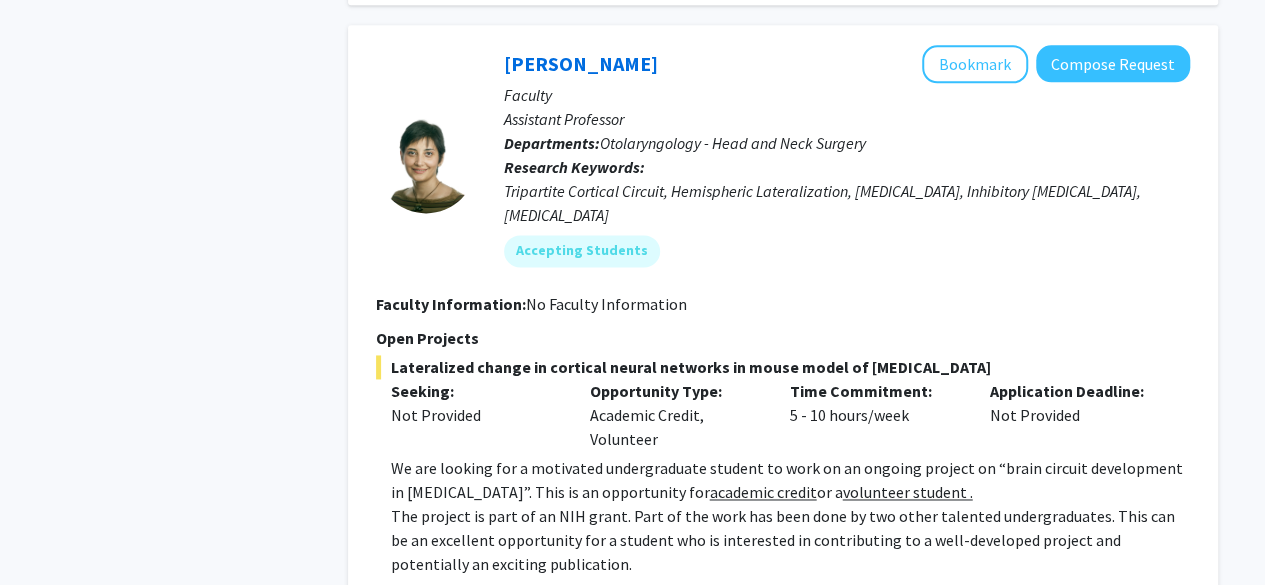 scroll, scrollTop: 1310, scrollLeft: 0, axis: vertical 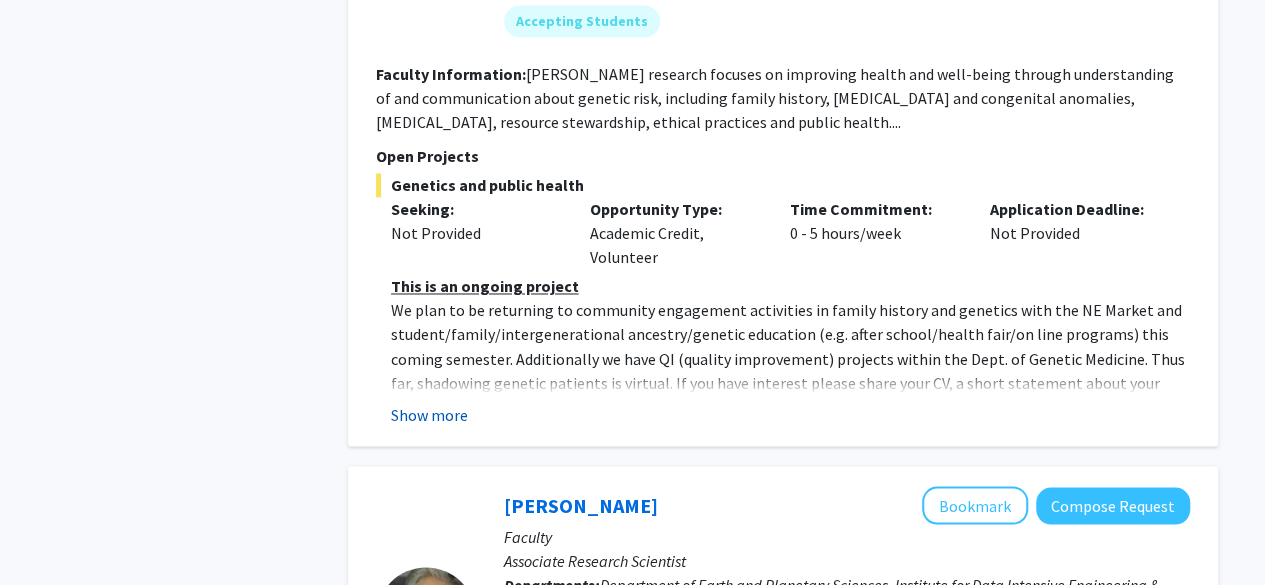 click on "Show more" 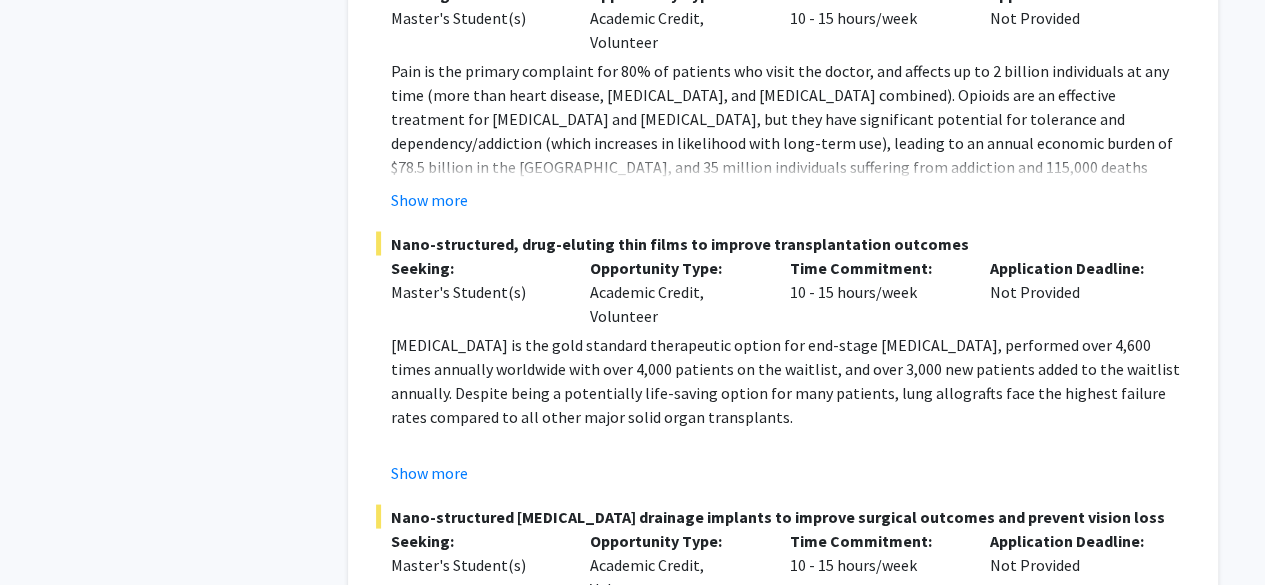 scroll, scrollTop: 9498, scrollLeft: 0, axis: vertical 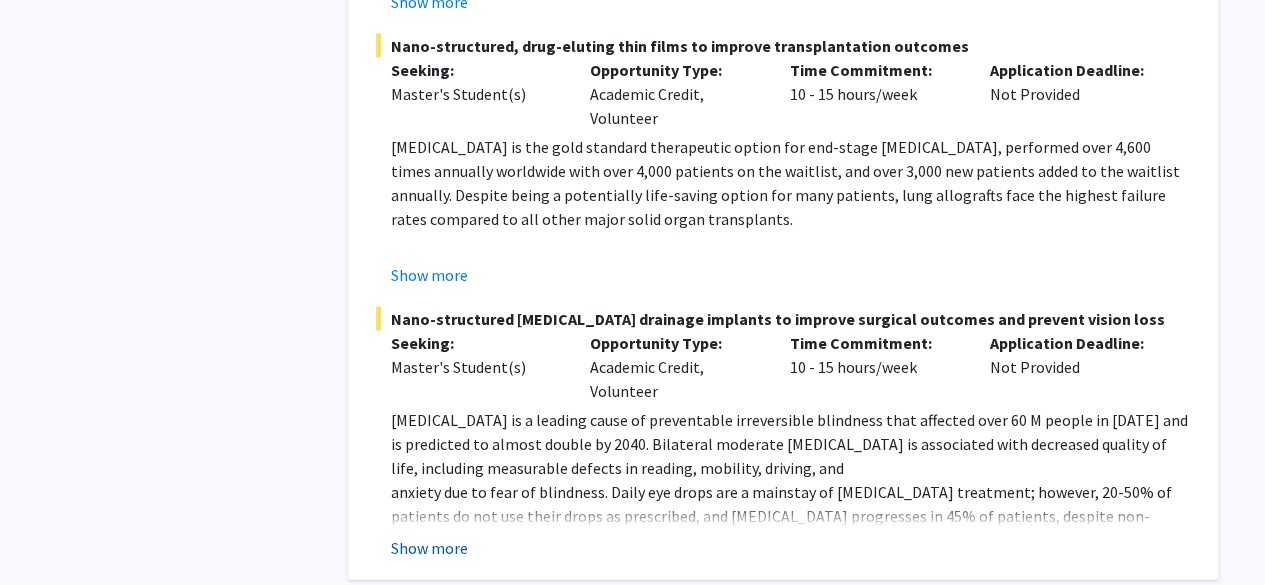 click on "Show more" 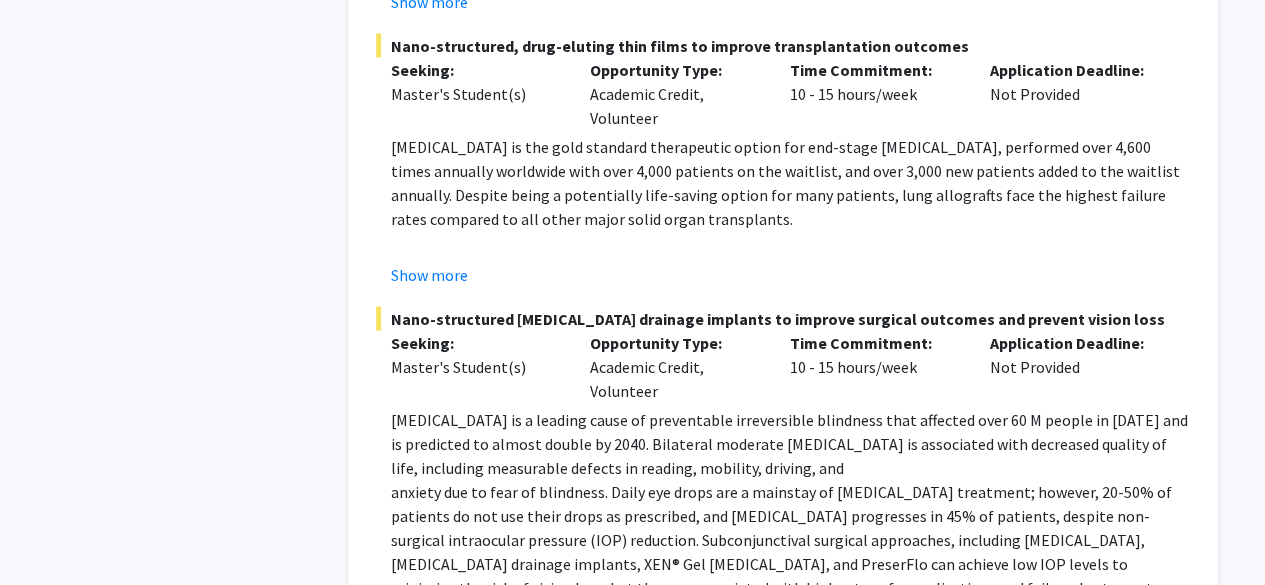 scroll, scrollTop: 9738, scrollLeft: 0, axis: vertical 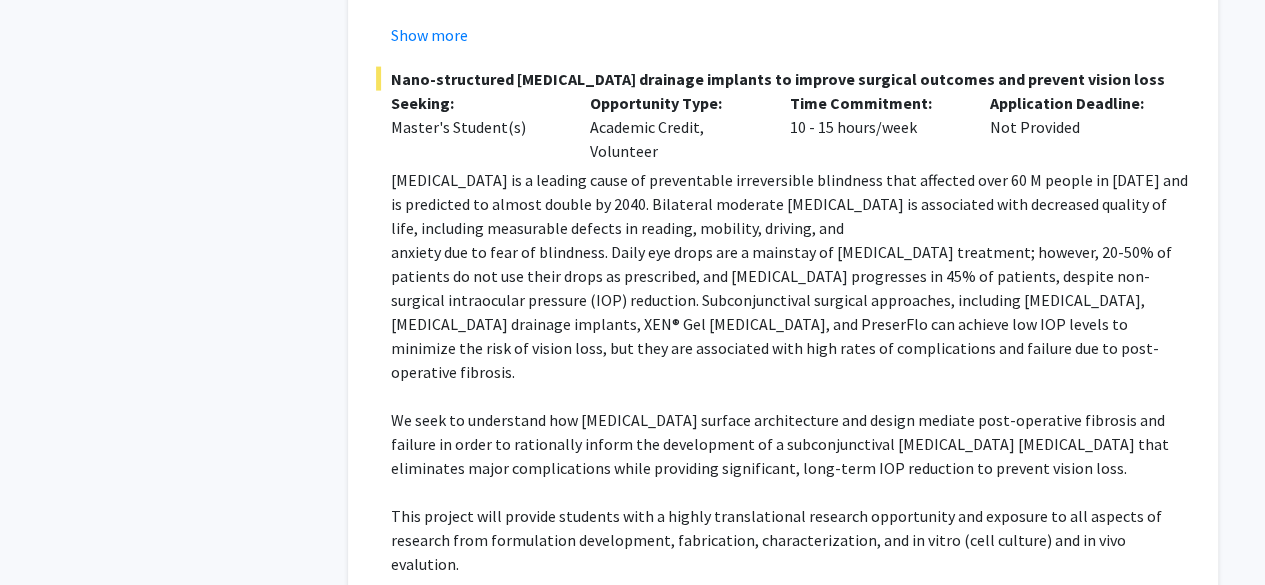 click on "2" 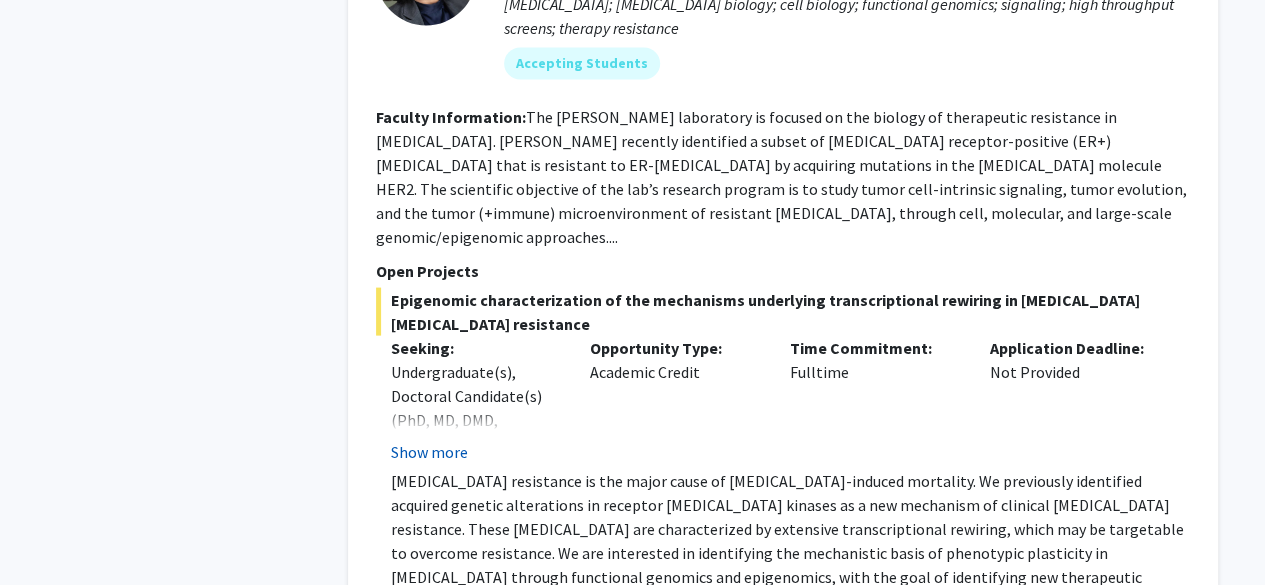 scroll, scrollTop: 1982, scrollLeft: 0, axis: vertical 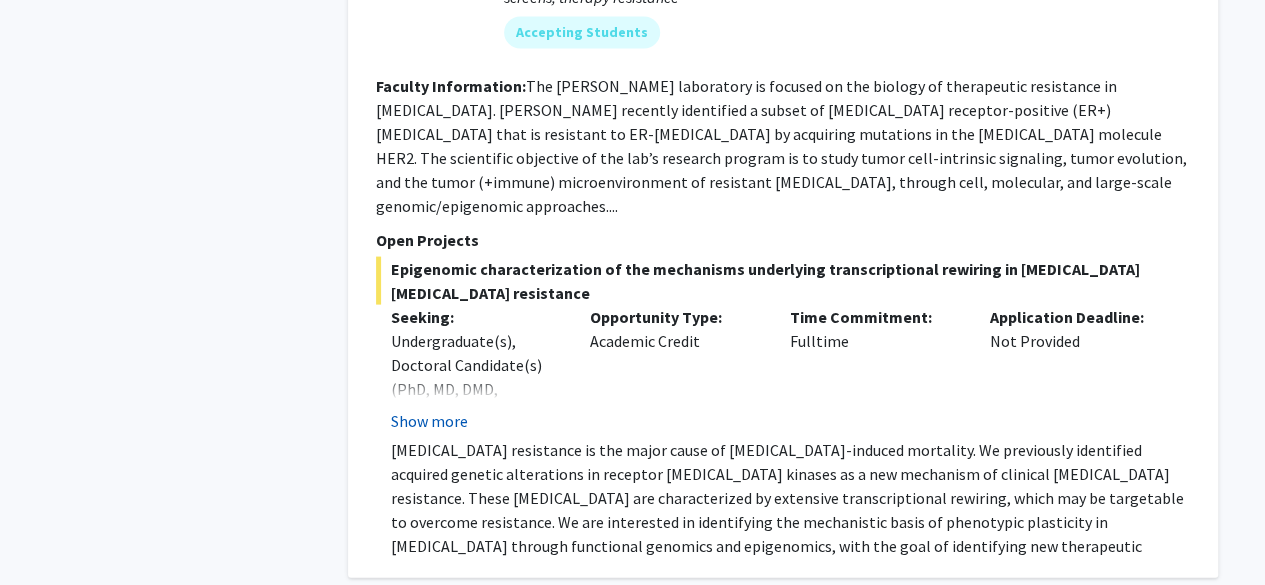 click on "Show more" 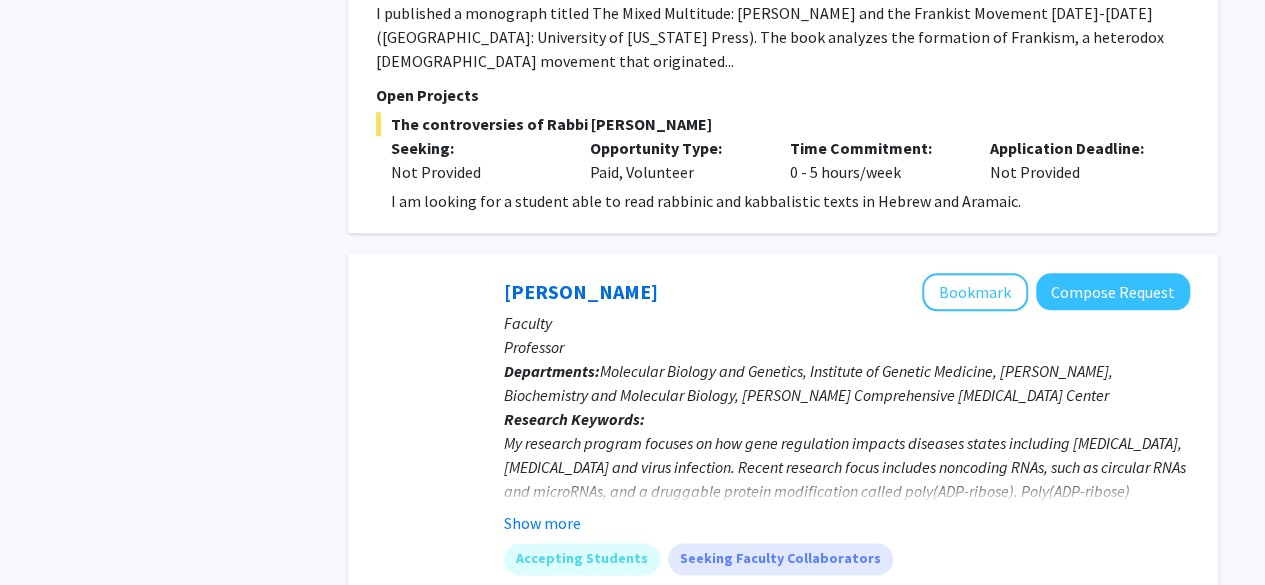 scroll, scrollTop: 4712, scrollLeft: 0, axis: vertical 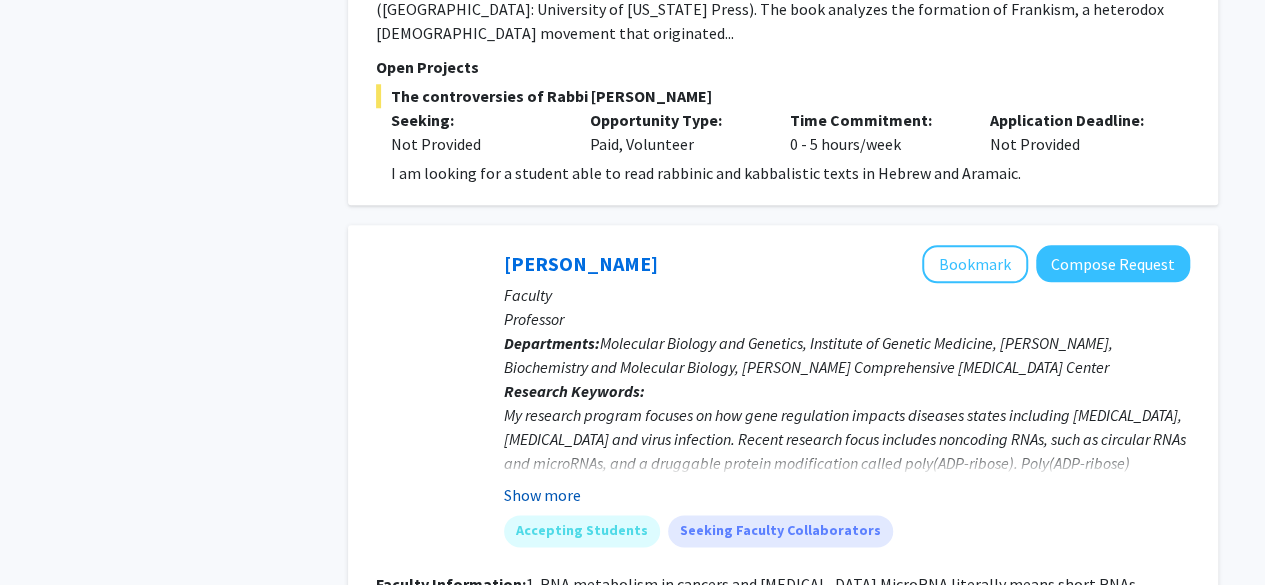 click on "Show more" 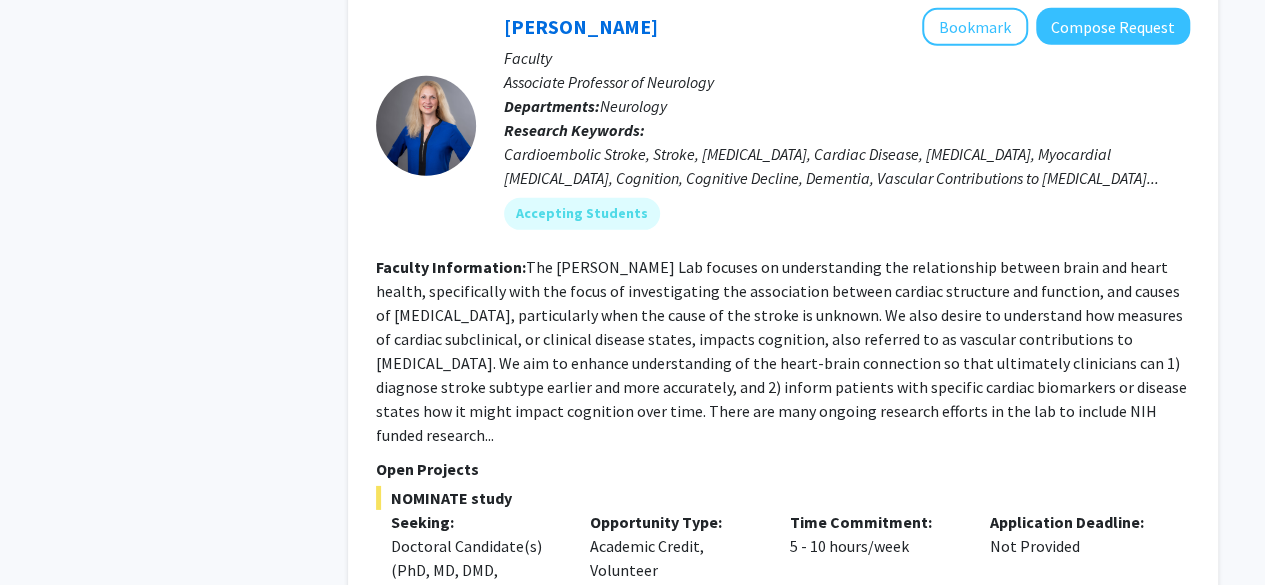 scroll, scrollTop: 6948, scrollLeft: 0, axis: vertical 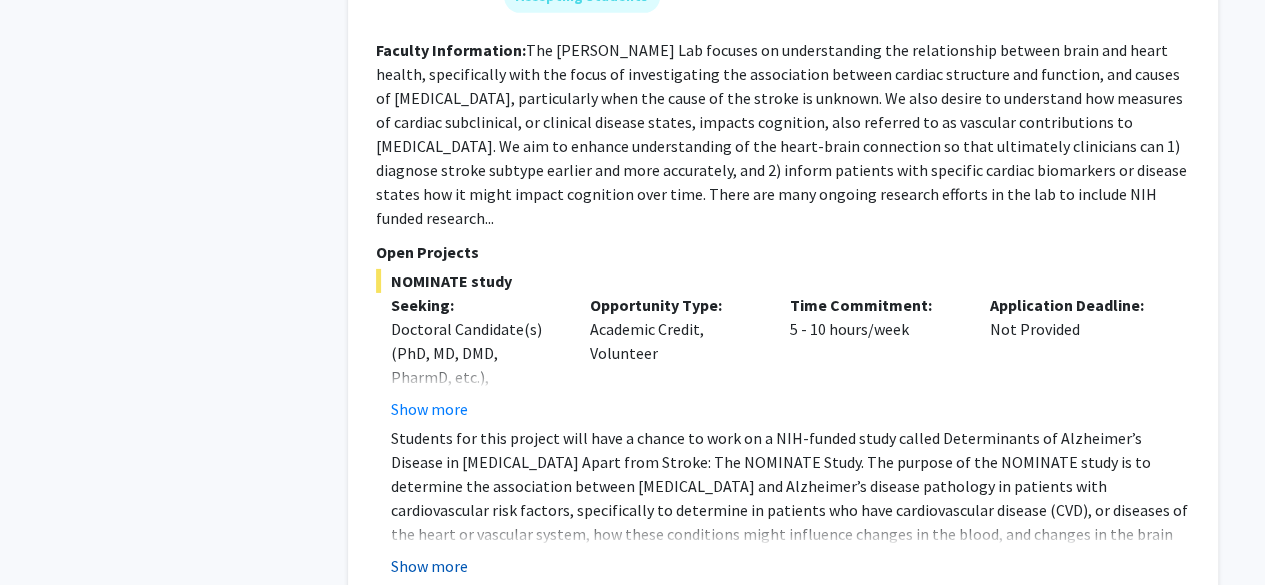 click on "Show more" 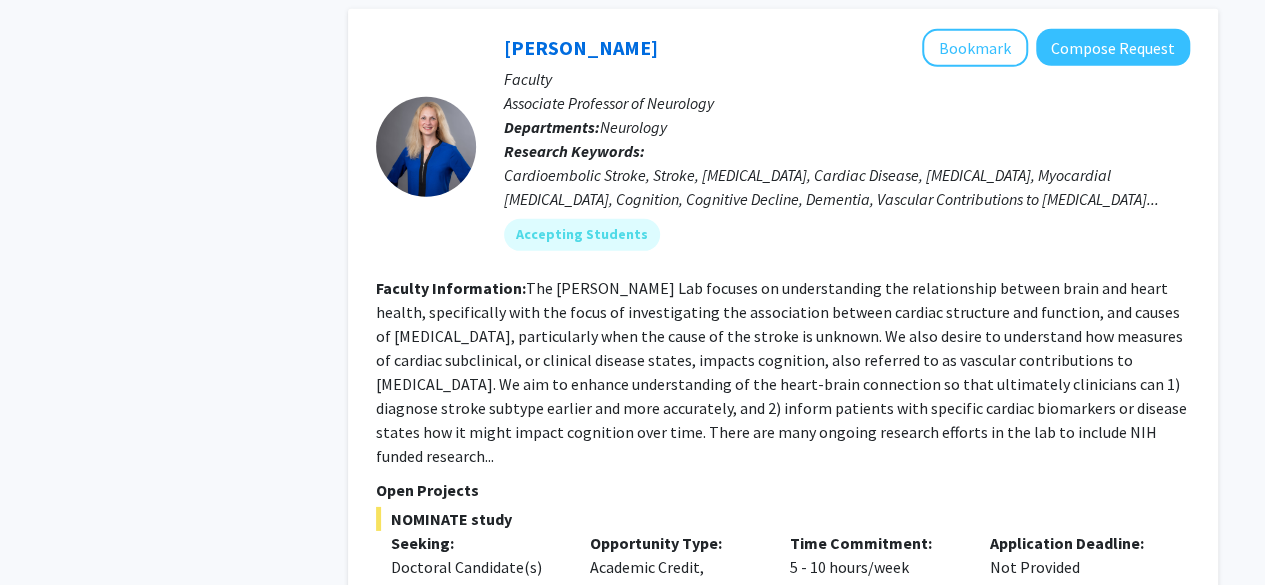 scroll, scrollTop: 6658, scrollLeft: 0, axis: vertical 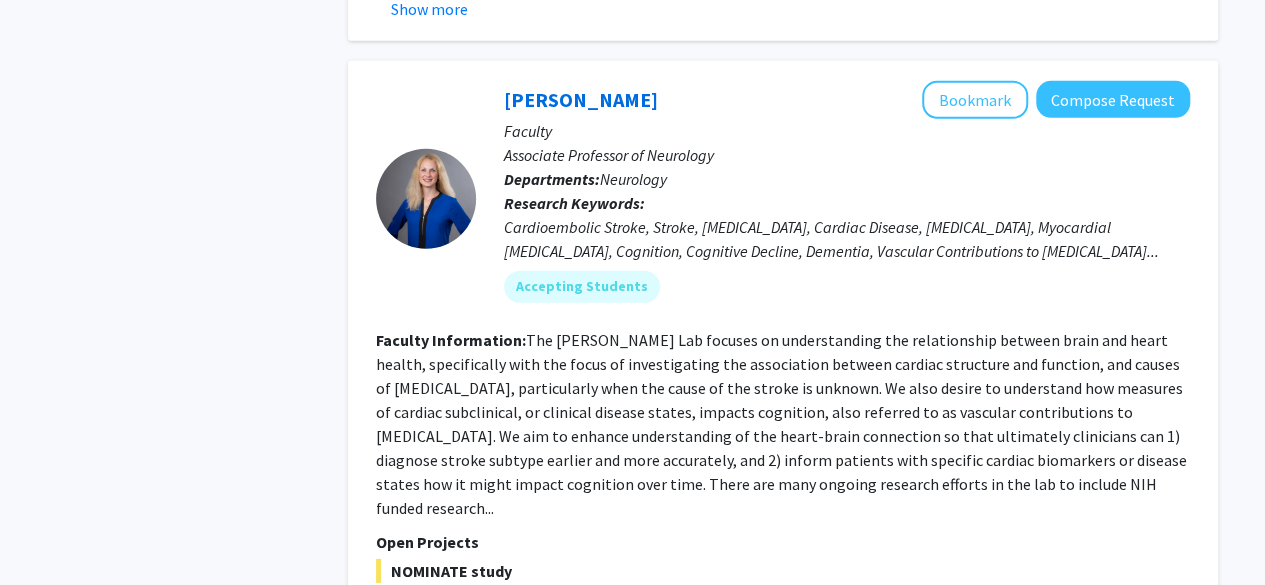 click on "The Johansen Lab focuses on understanding the relationship between brain and heart health, specifically with the focus of investigating the association between cardiac structure and function, and causes of ischemic stroke, particularly when the cause of the stroke is unknown. We also desire to understand how measures of cardiac subclinical, or clinical disease states, impacts cognition, also referred to as vascular contributions to cognitive impairment. We aim to enhance understanding of the heart-brain connection so that ultimately clinicians can 1) diagnose stroke subtype earlier and more accurately, and 2) inform patients with specific cardiac biomarkers or disease states how it might impact cognition over time. There are many ongoing research efforts in the lab to include NIH funded research..." 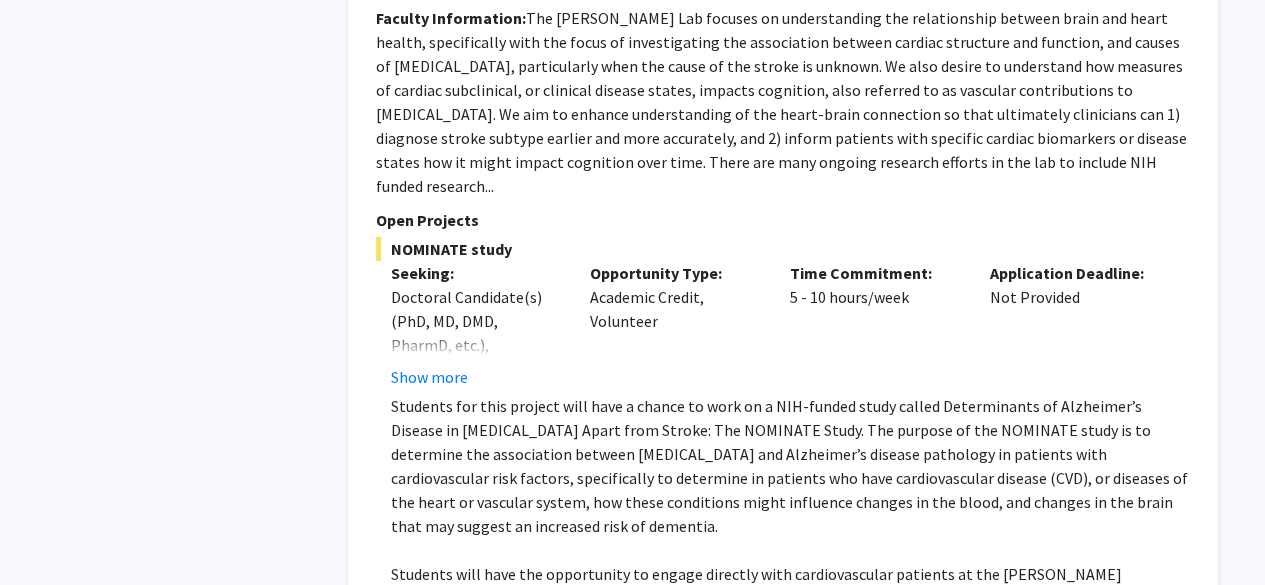 scroll, scrollTop: 6940, scrollLeft: 0, axis: vertical 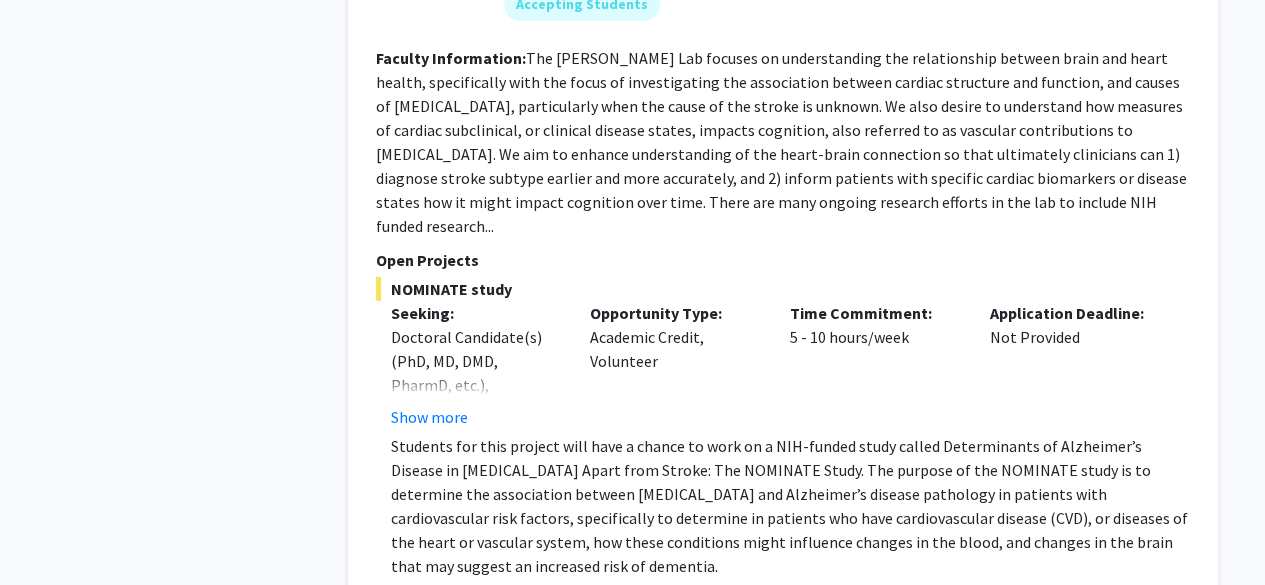 drag, startPoint x: 648, startPoint y: 384, endPoint x: 605, endPoint y: 369, distance: 45.54119 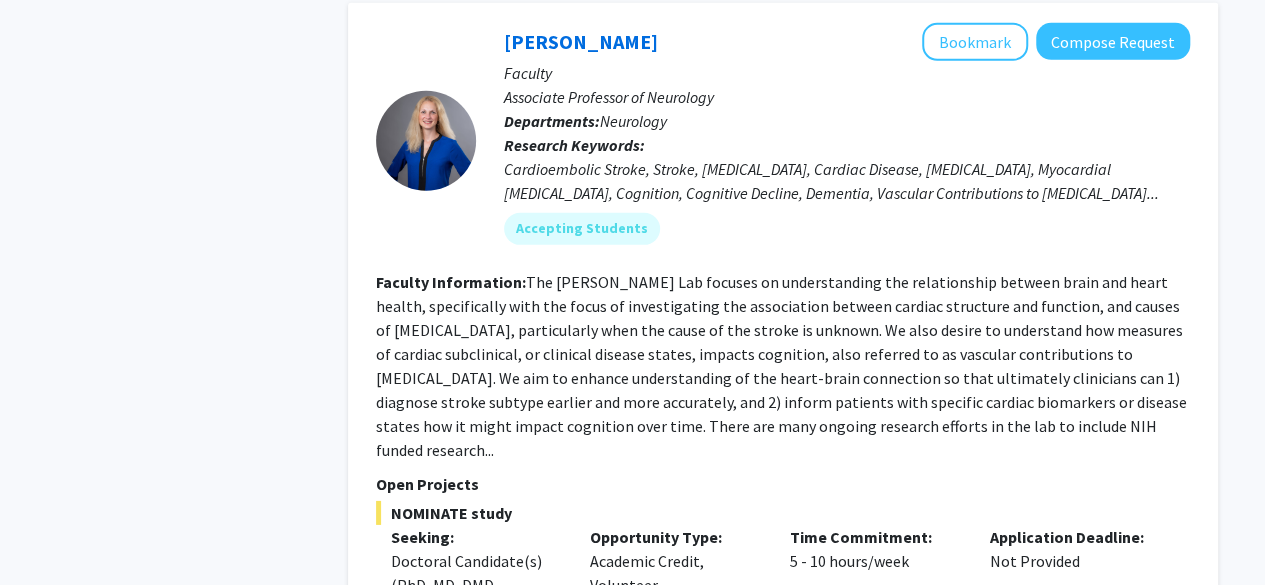 scroll, scrollTop: 6386, scrollLeft: 0, axis: vertical 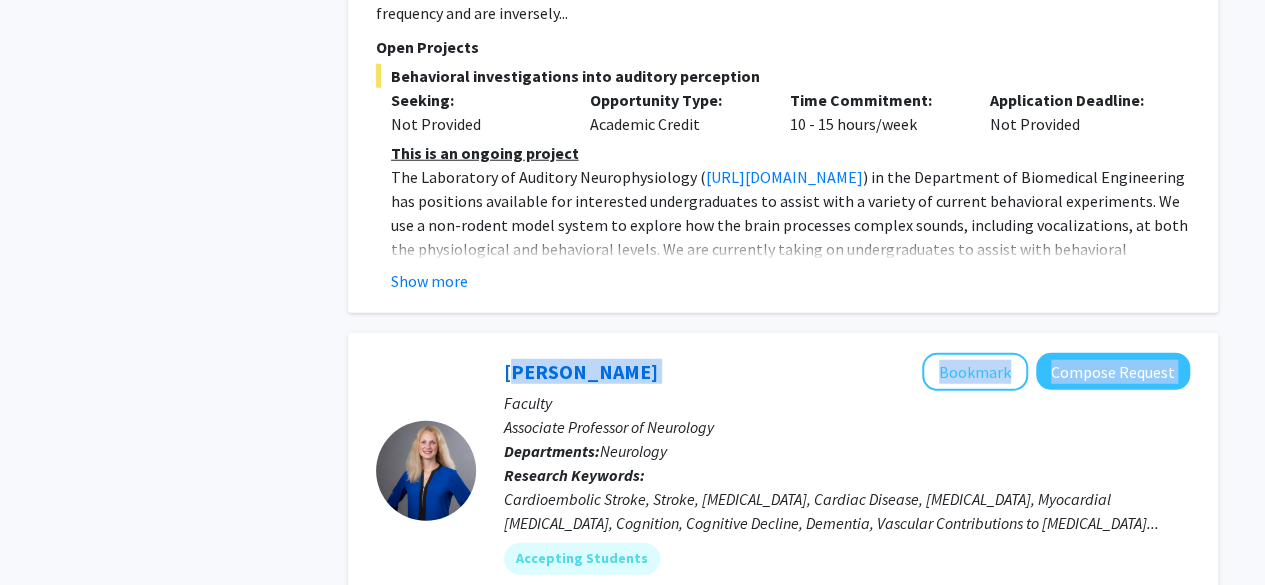 drag, startPoint x: 483, startPoint y: 178, endPoint x: 677, endPoint y: 190, distance: 194.37077 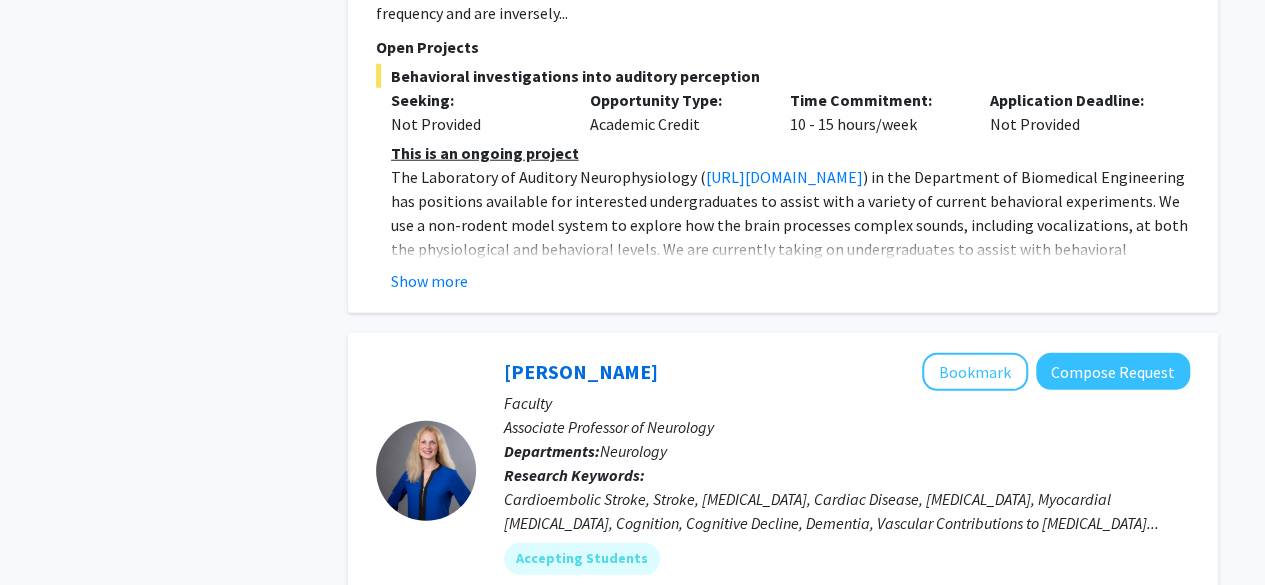 click on "Faculty" 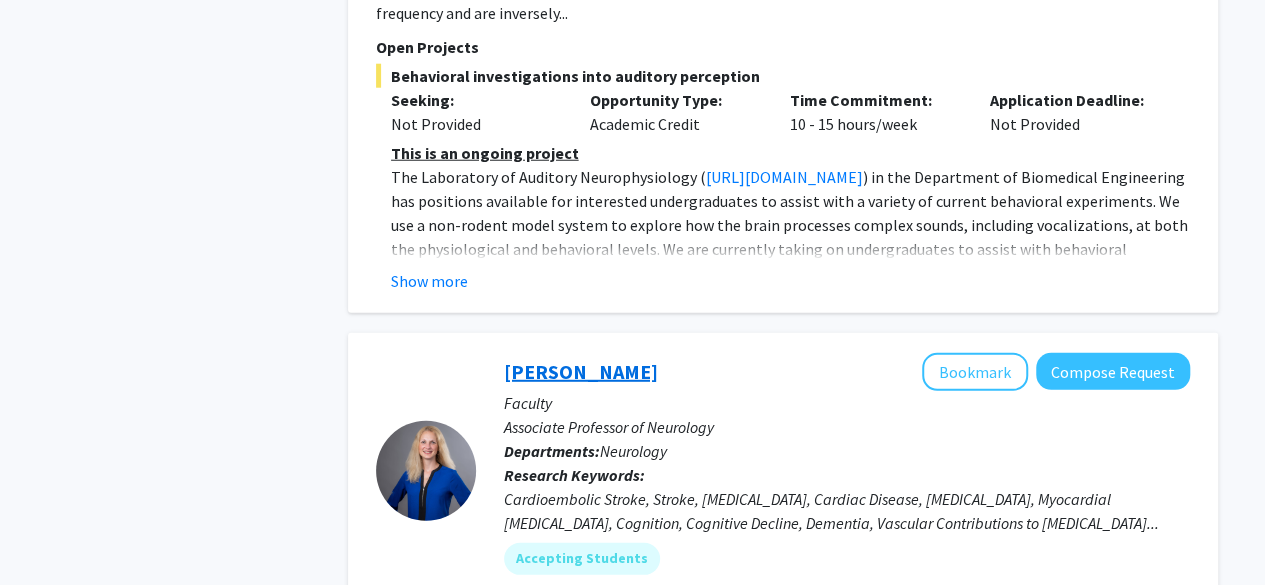 click on "Michelle Johansen" 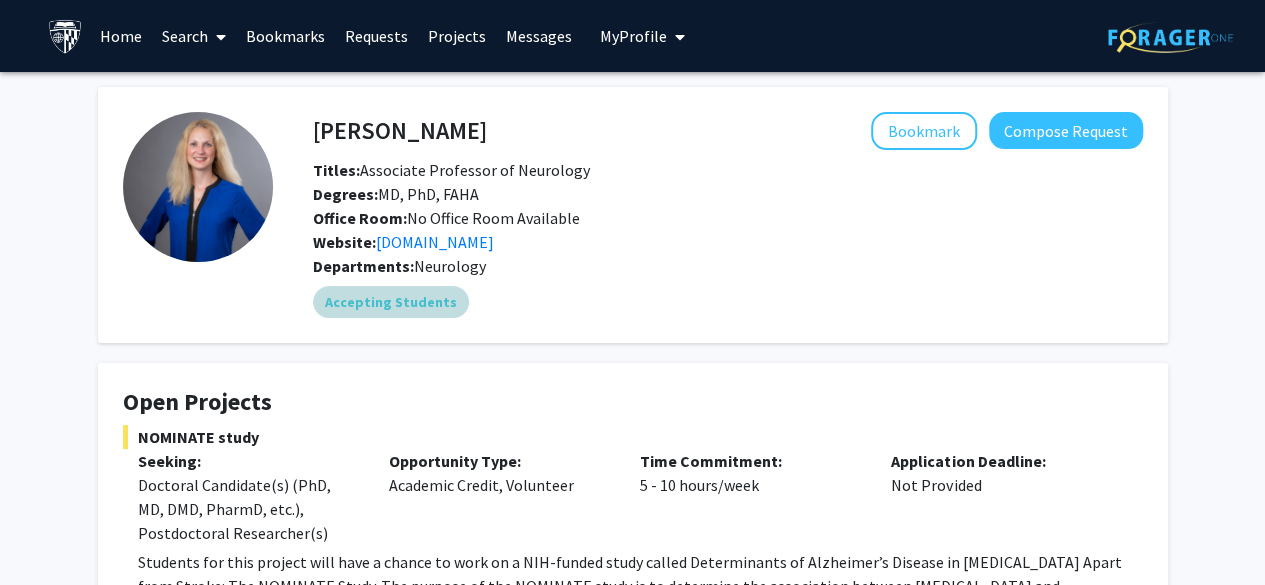 scroll, scrollTop: 80, scrollLeft: 0, axis: vertical 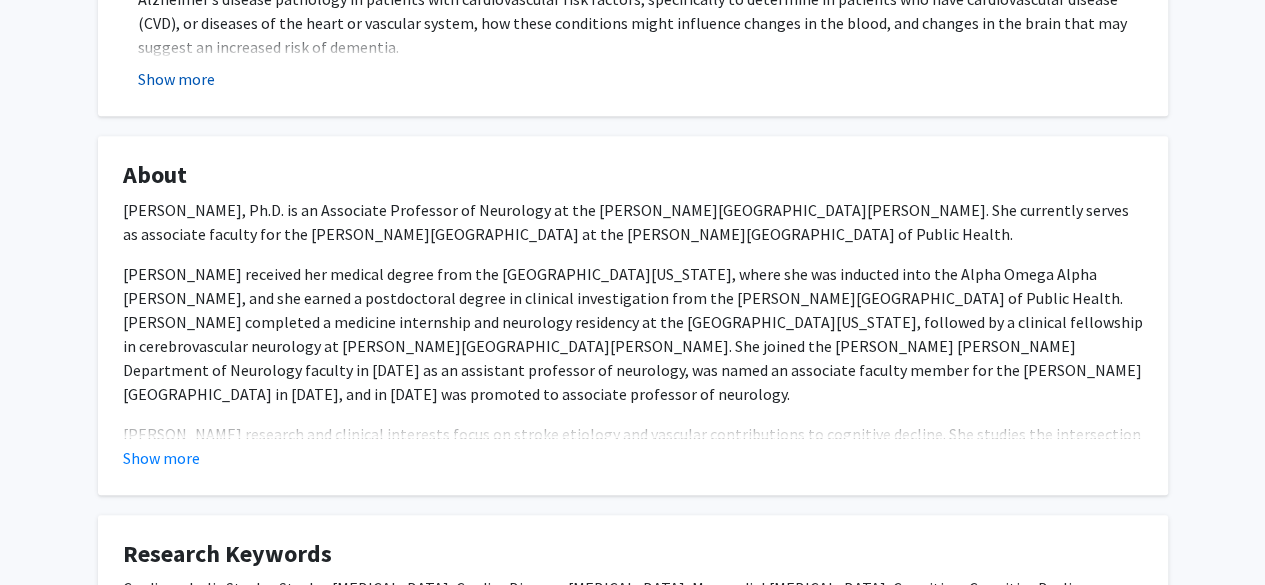 click on "Show more" 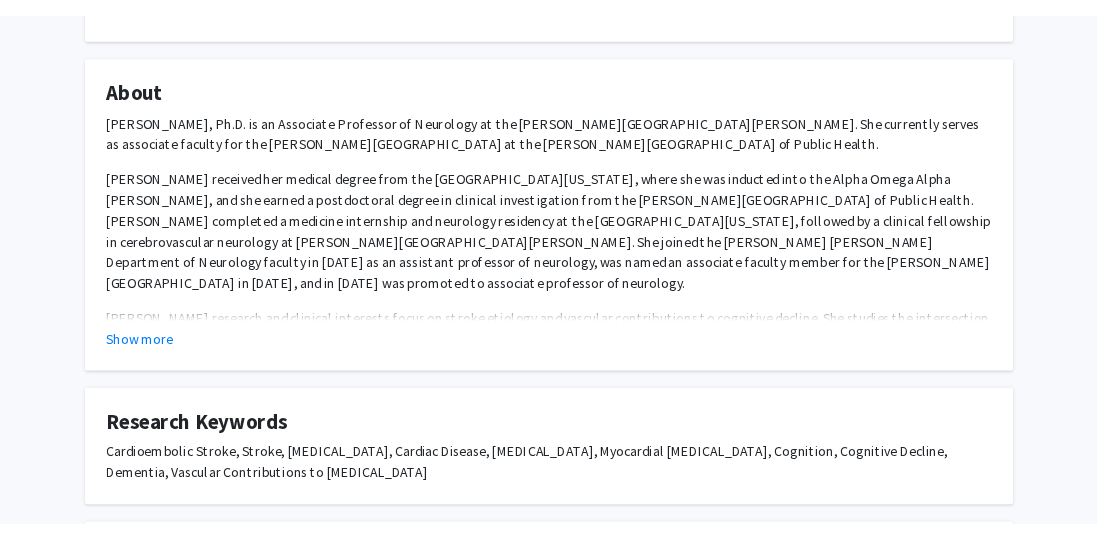 scroll, scrollTop: 946, scrollLeft: 0, axis: vertical 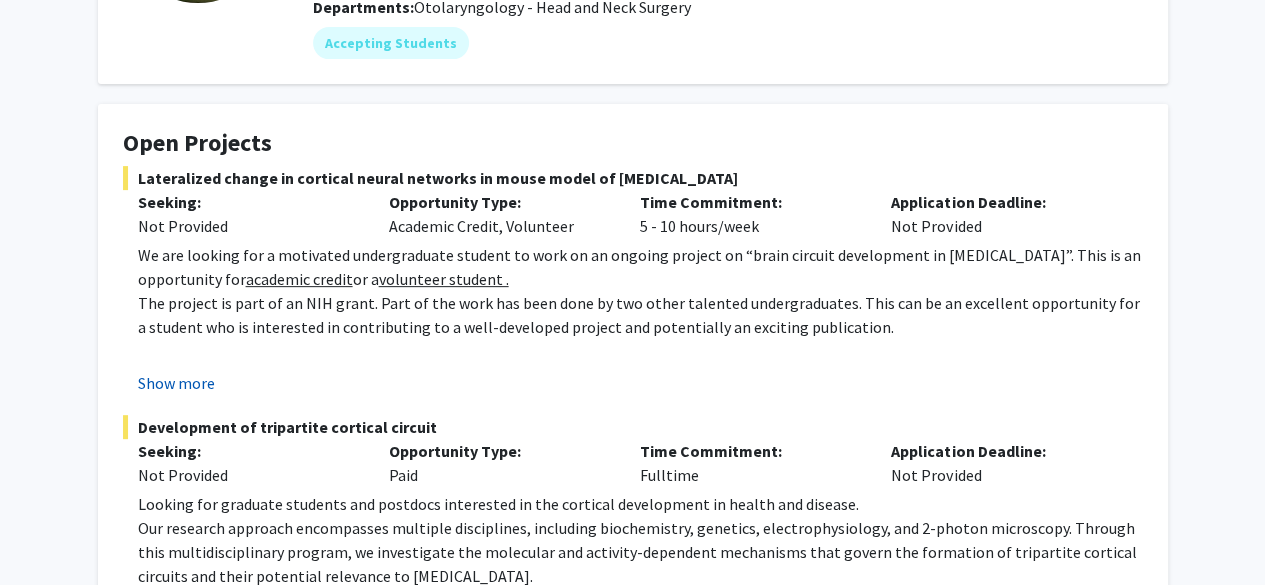 click on "Show more" 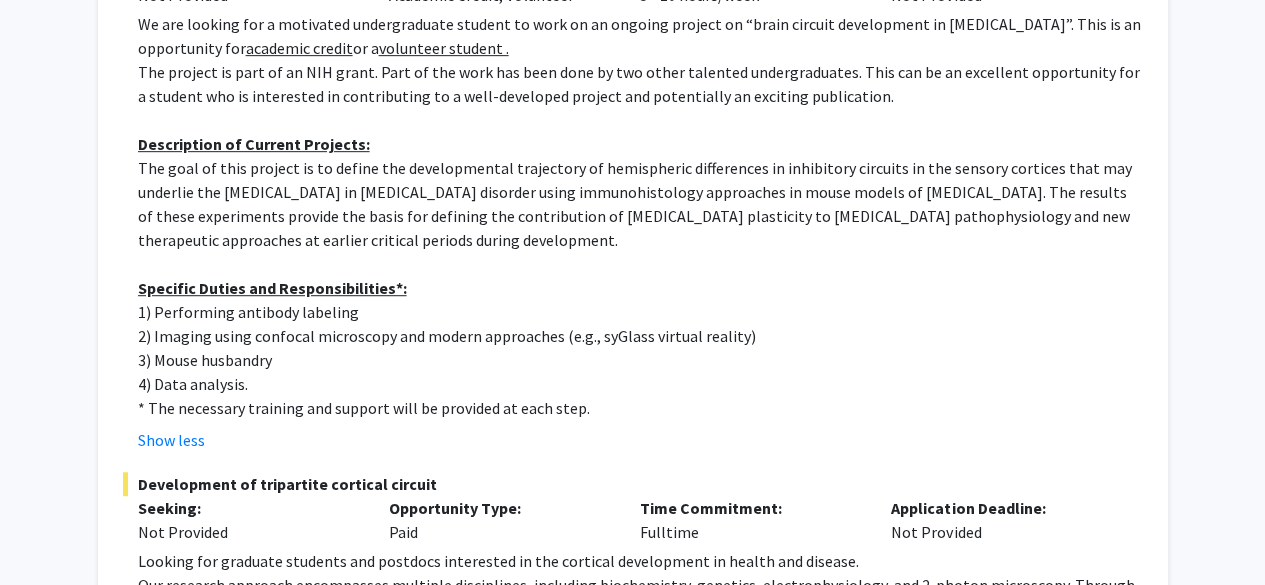 scroll, scrollTop: 572, scrollLeft: 0, axis: vertical 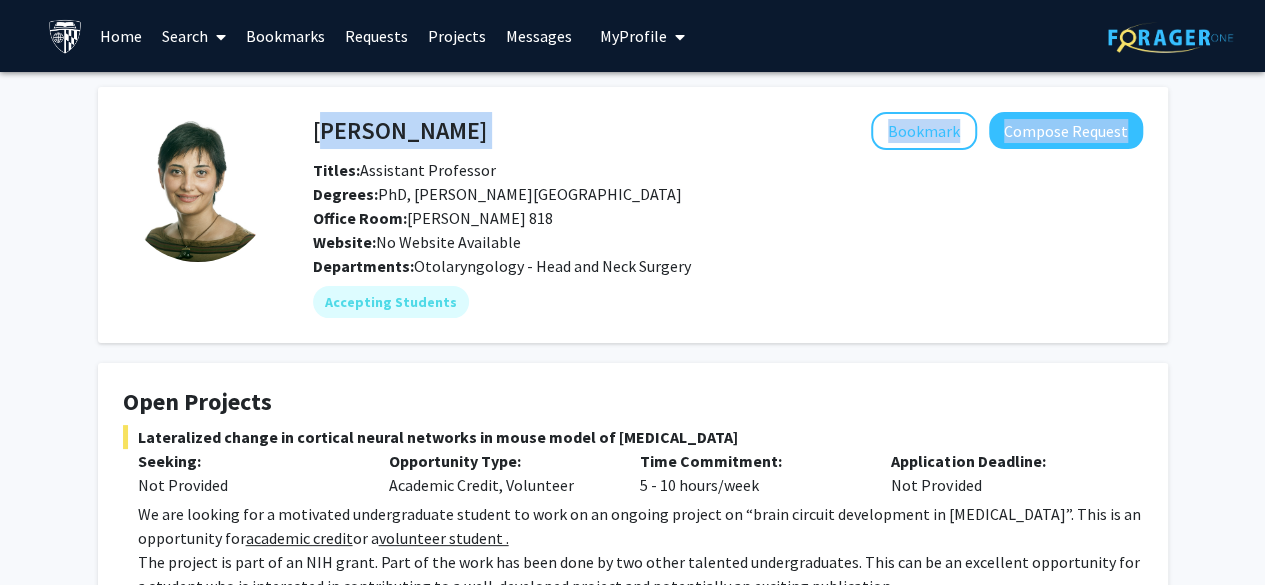 drag, startPoint x: 314, startPoint y: 135, endPoint x: 454, endPoint y: 157, distance: 141.71803 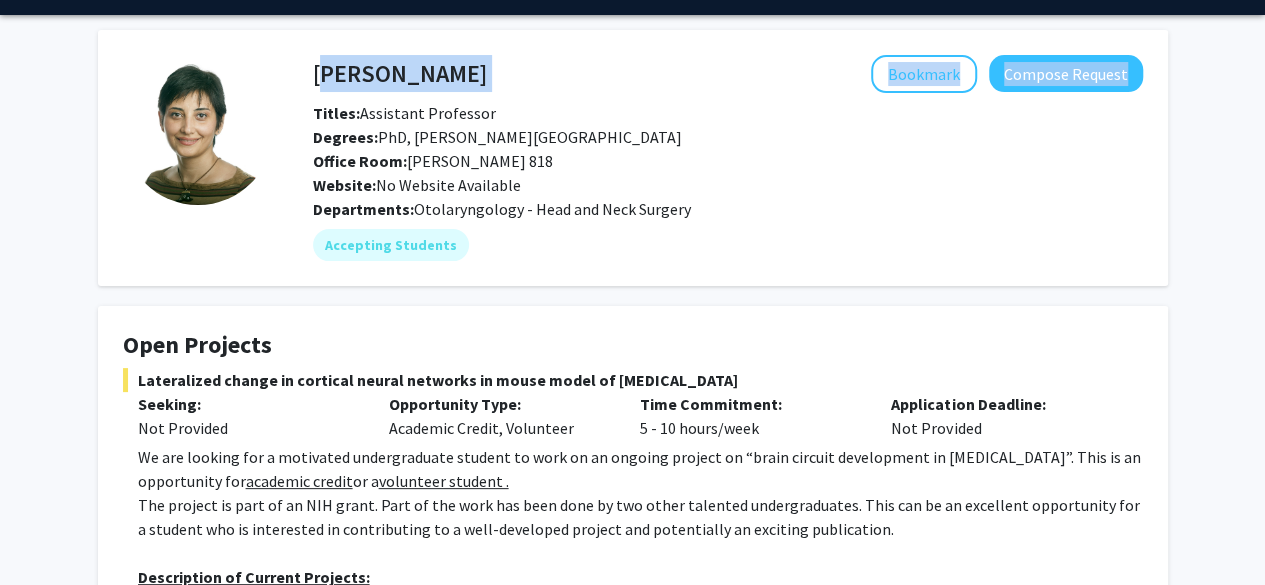 scroll, scrollTop: 56, scrollLeft: 0, axis: vertical 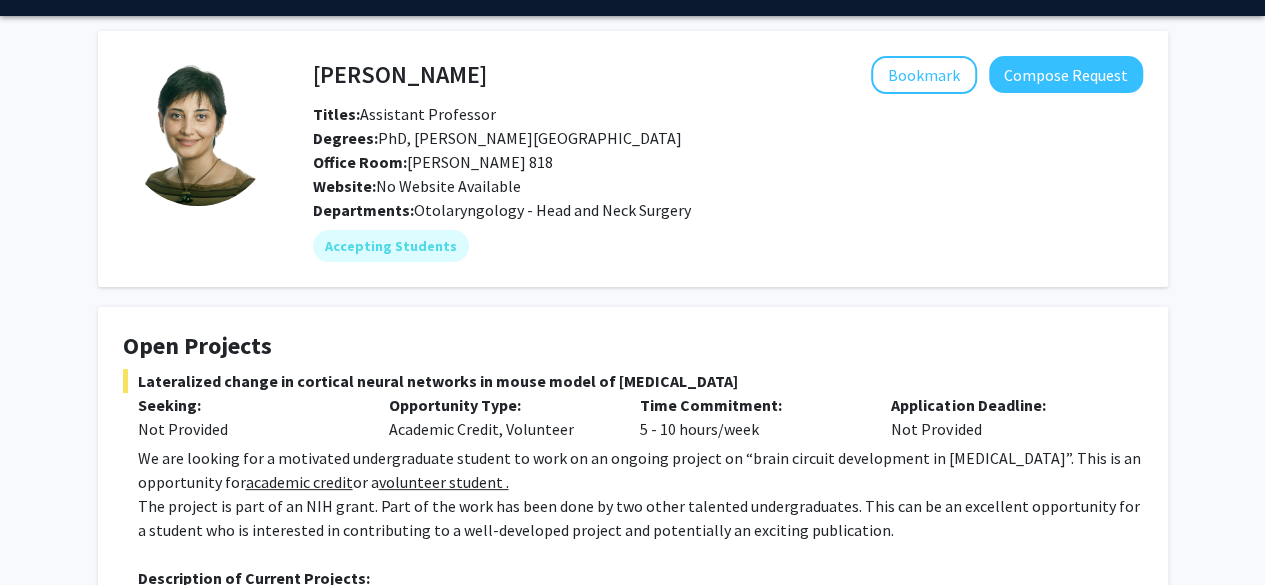 click on "[PERSON_NAME]   Bookmark
Compose Request  Titles:   Assistant Professor  Degrees:   PhD, [PERSON_NAME][GEOGRAPHIC_DATA]  Office Room:   [PERSON_NAME] 818  Website:   No Website Available  Departments:   Otolaryngology - Head and Neck Surgery  Accepting Students" 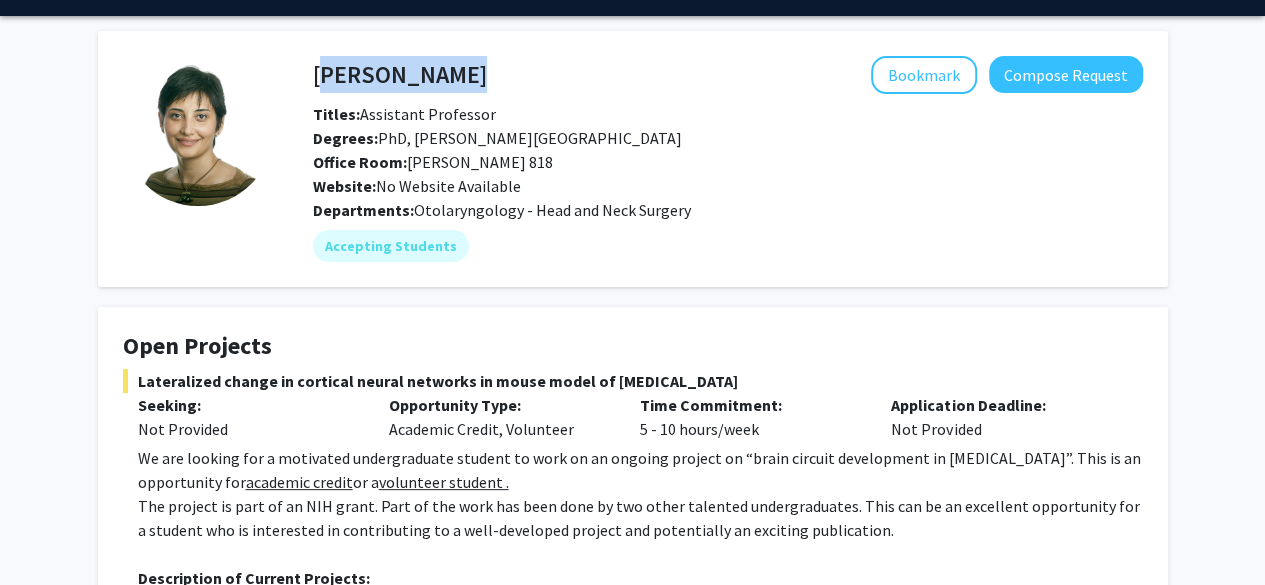 drag, startPoint x: 443, startPoint y: 76, endPoint x: 312, endPoint y: 60, distance: 131.97348 